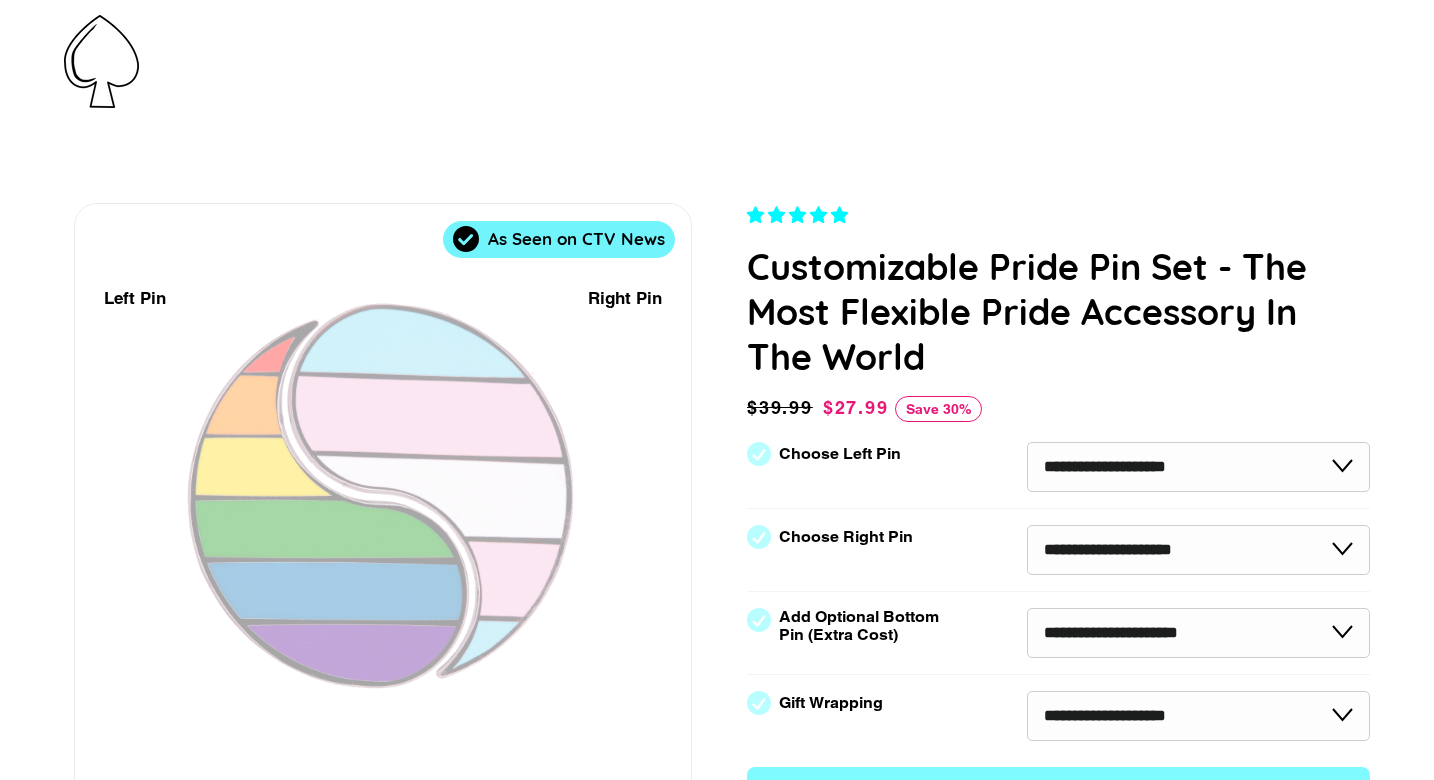 scroll, scrollTop: 0, scrollLeft: 0, axis: both 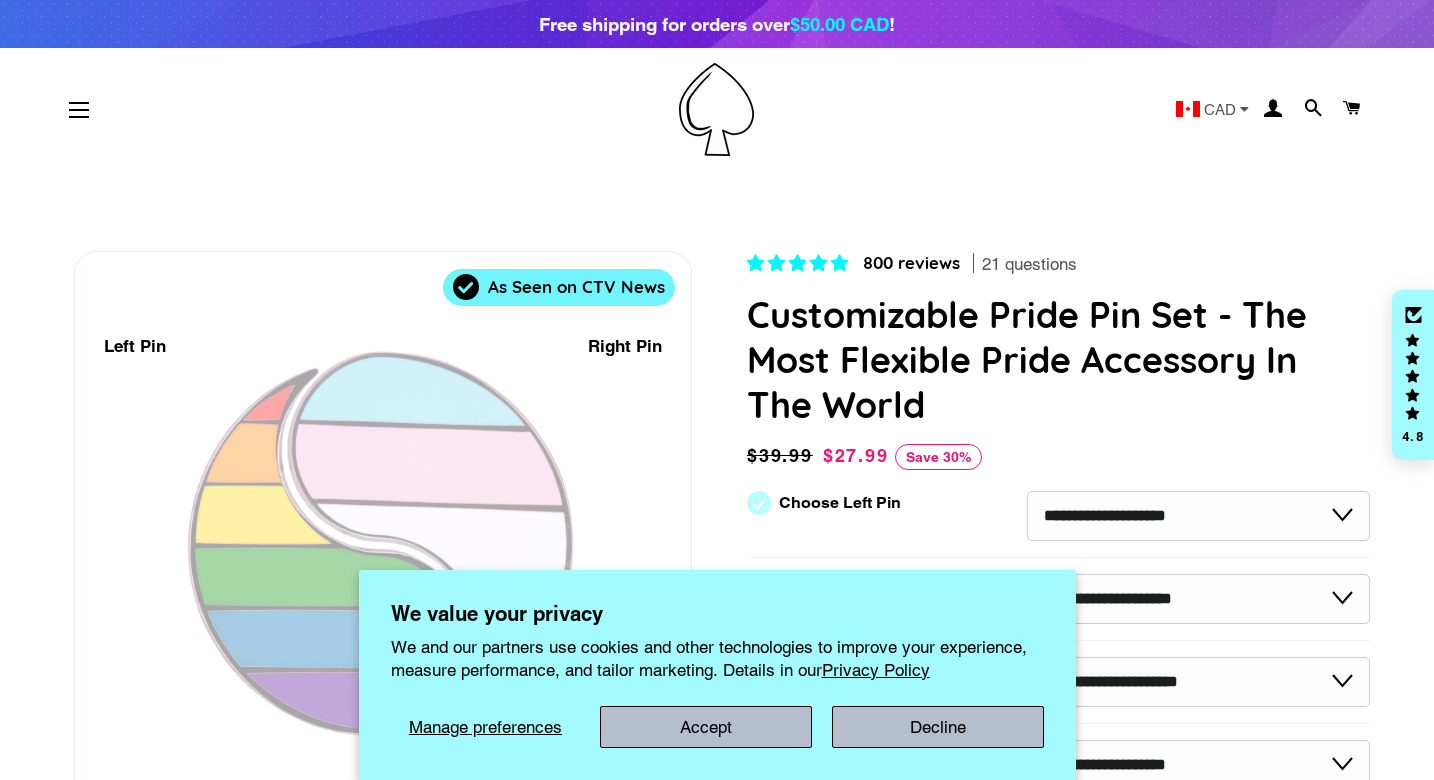 select on "**********" 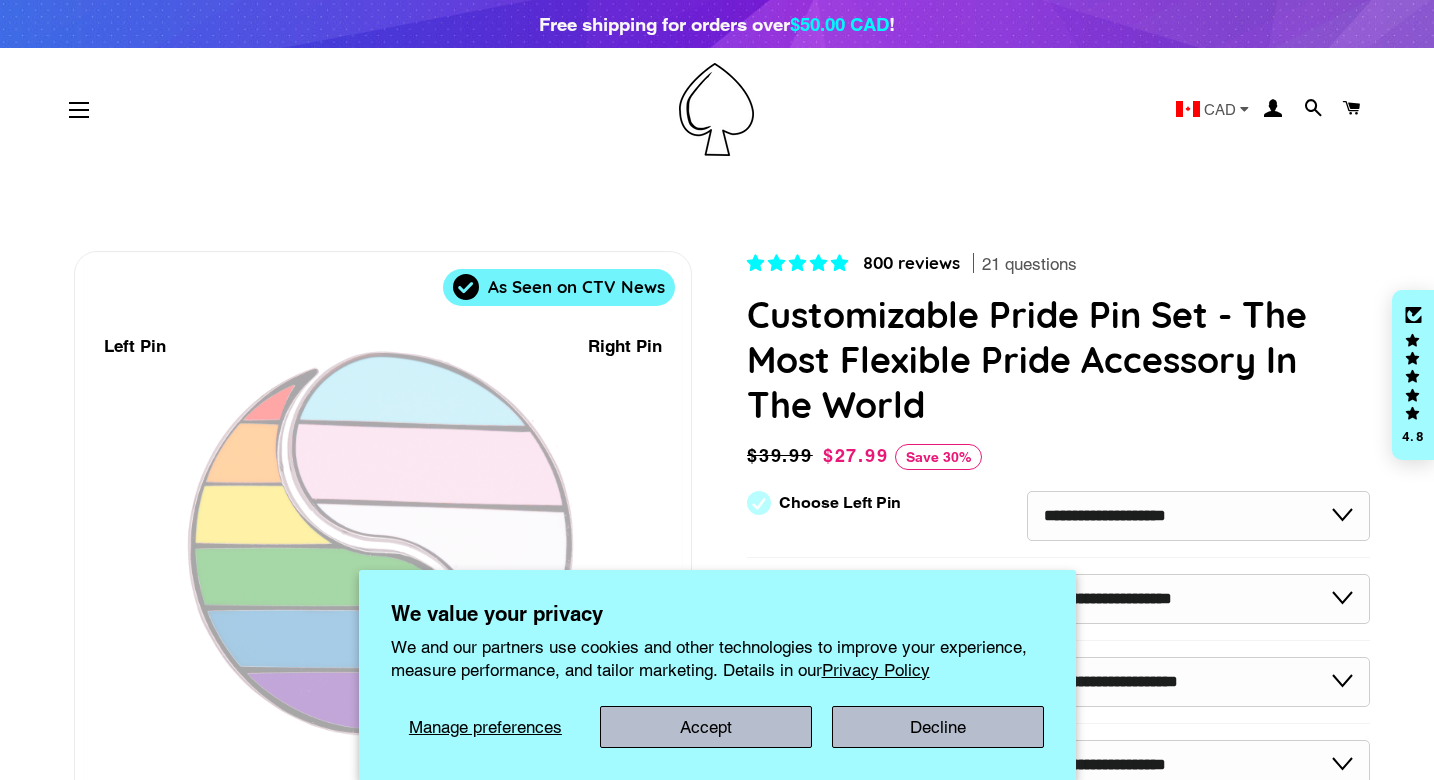 scroll, scrollTop: 0, scrollLeft: 0, axis: both 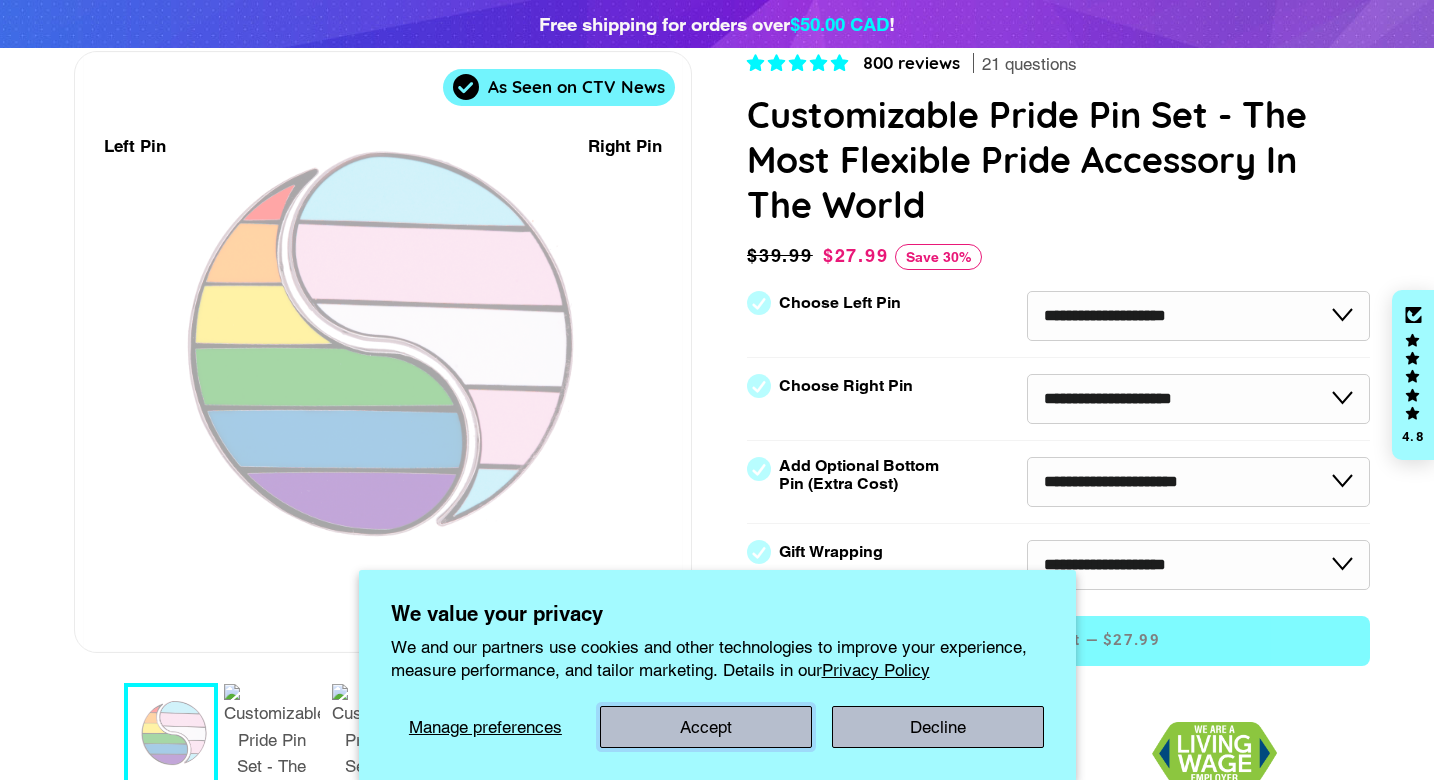 click on "Accept" at bounding box center (706, 727) 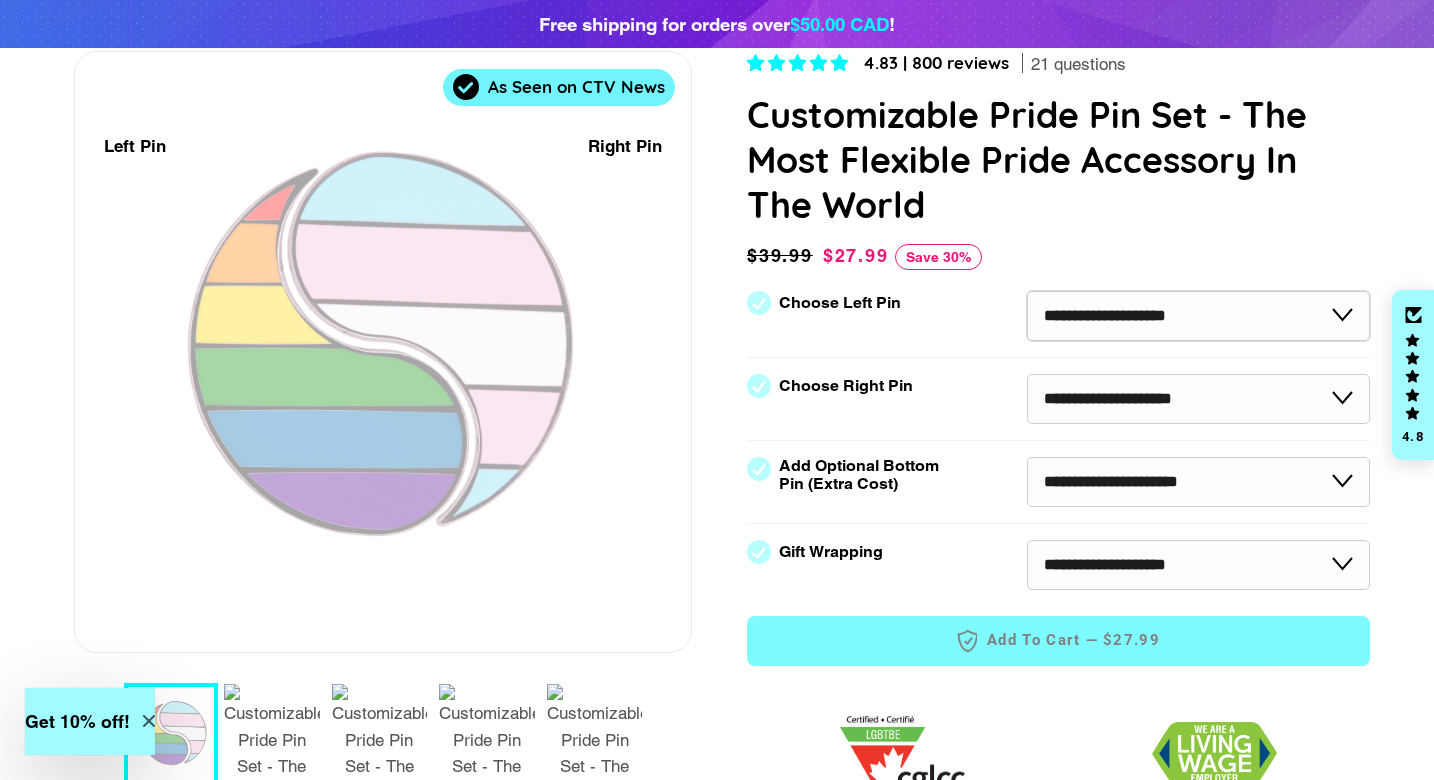 click on "**********" at bounding box center (1198, 316) 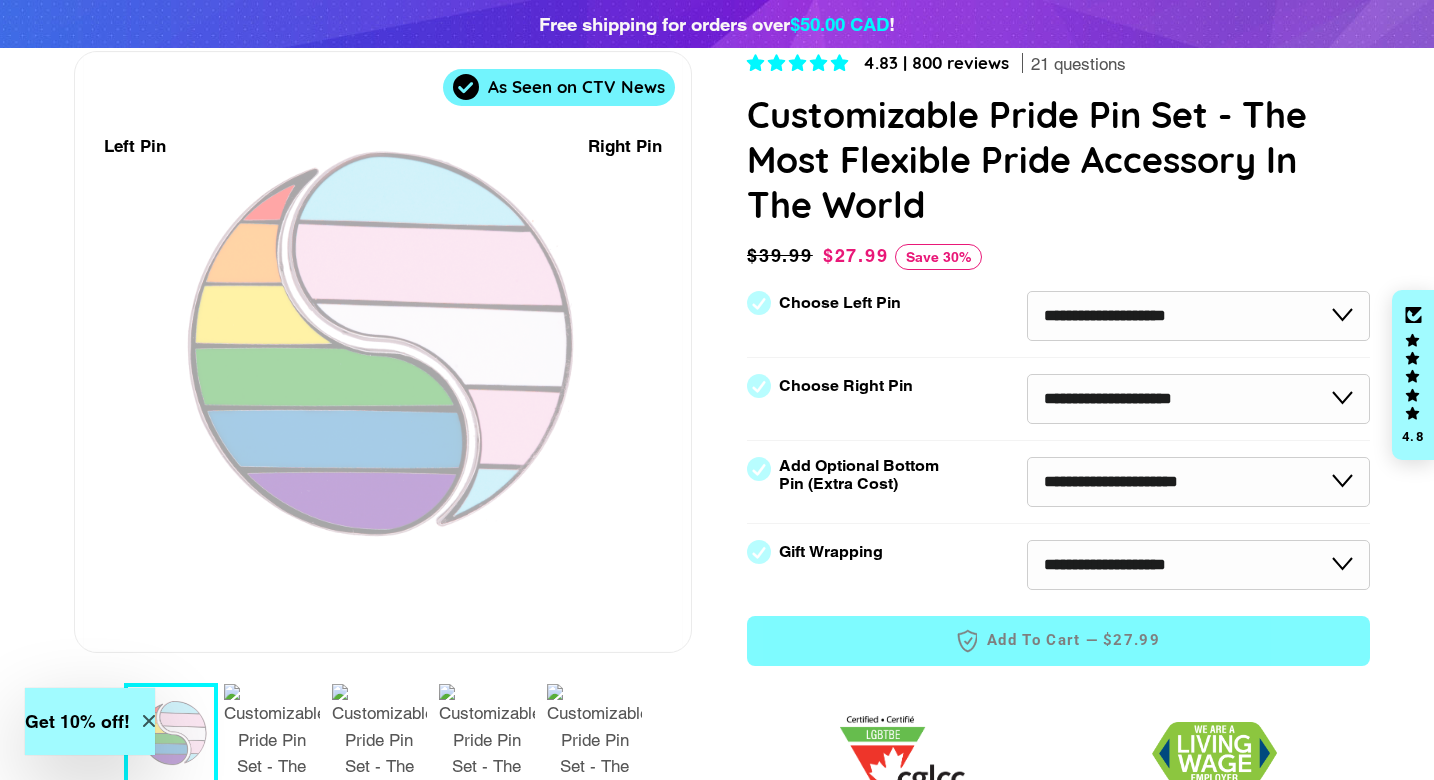 click on "As Seen on CTV News
Left Pin
Right Pin
Bottom Pin" at bounding box center (383, 499) 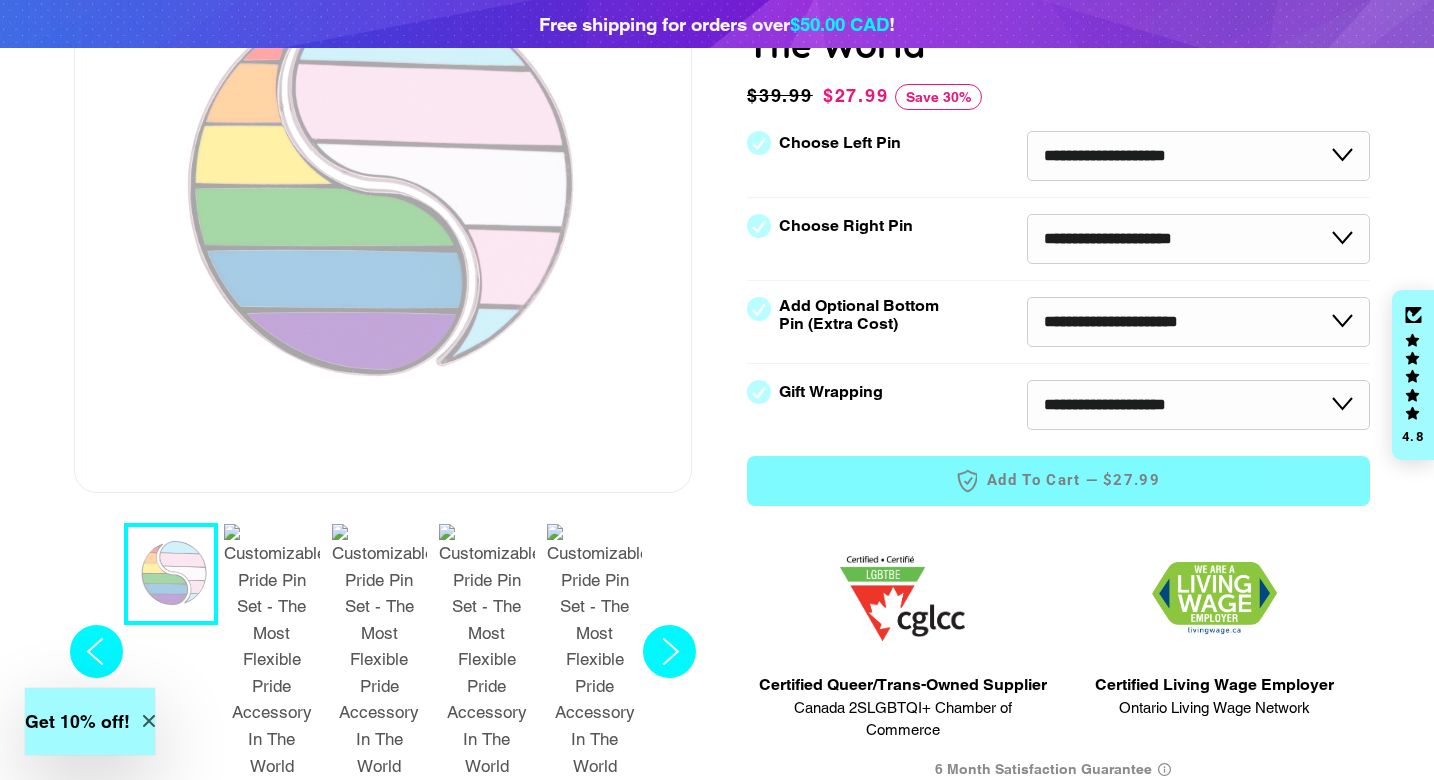 scroll, scrollTop: 400, scrollLeft: 0, axis: vertical 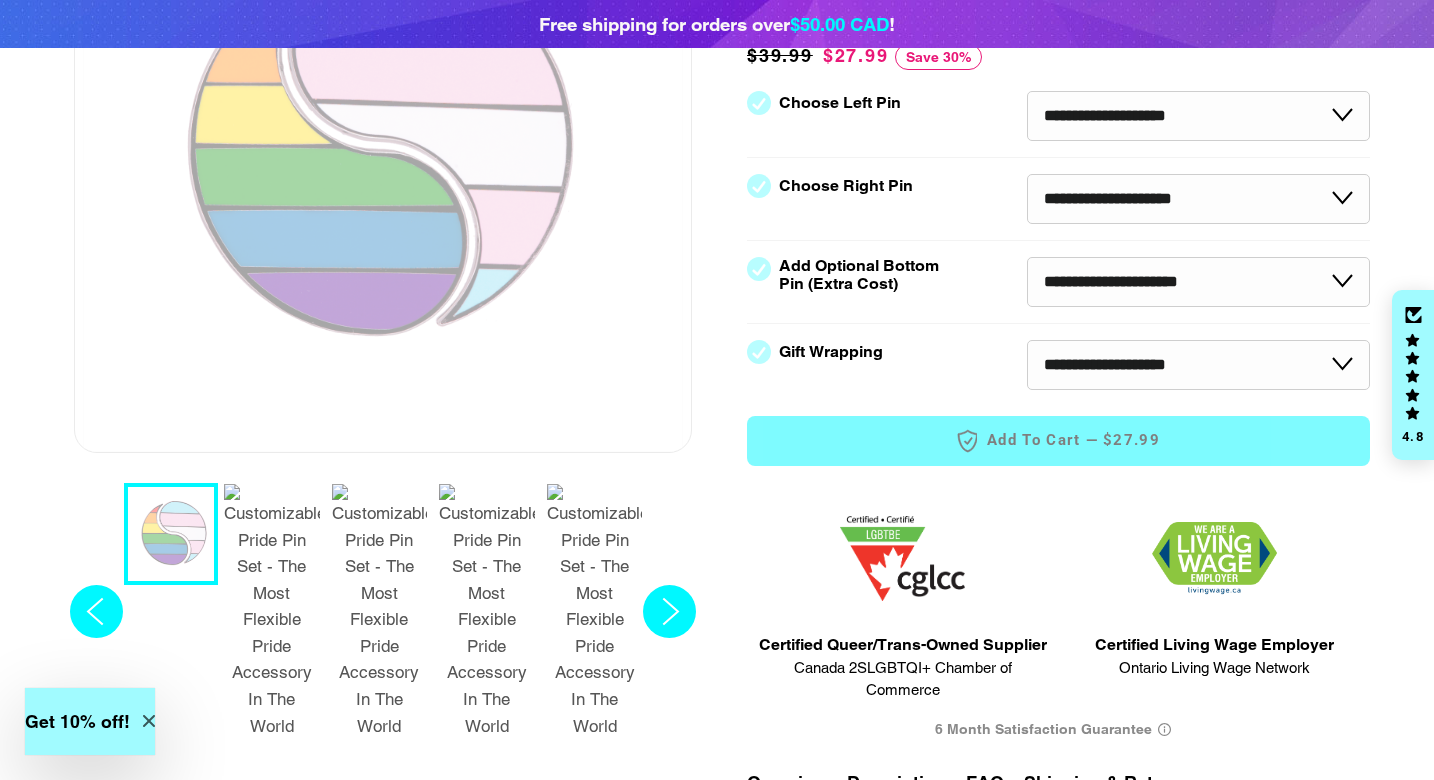 click 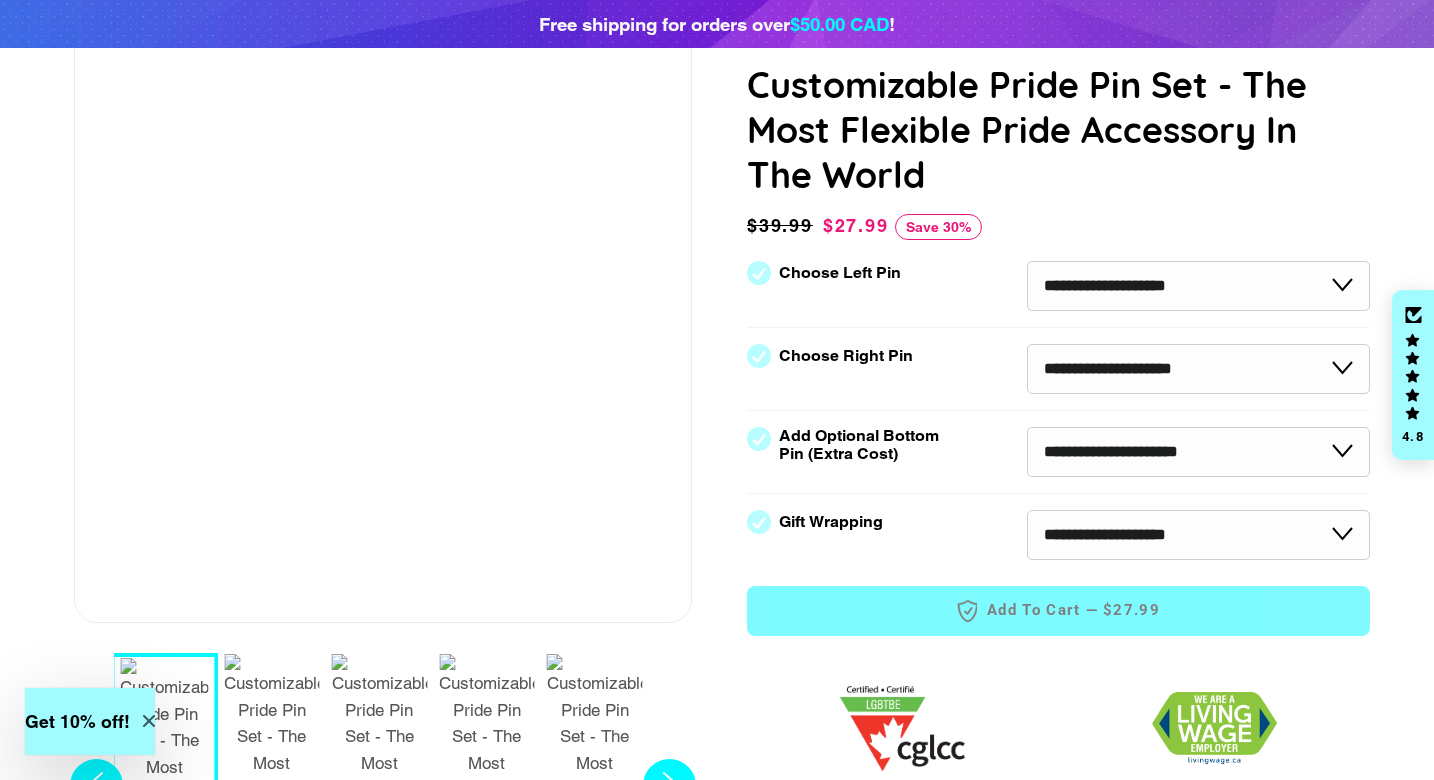 scroll, scrollTop: 200, scrollLeft: 0, axis: vertical 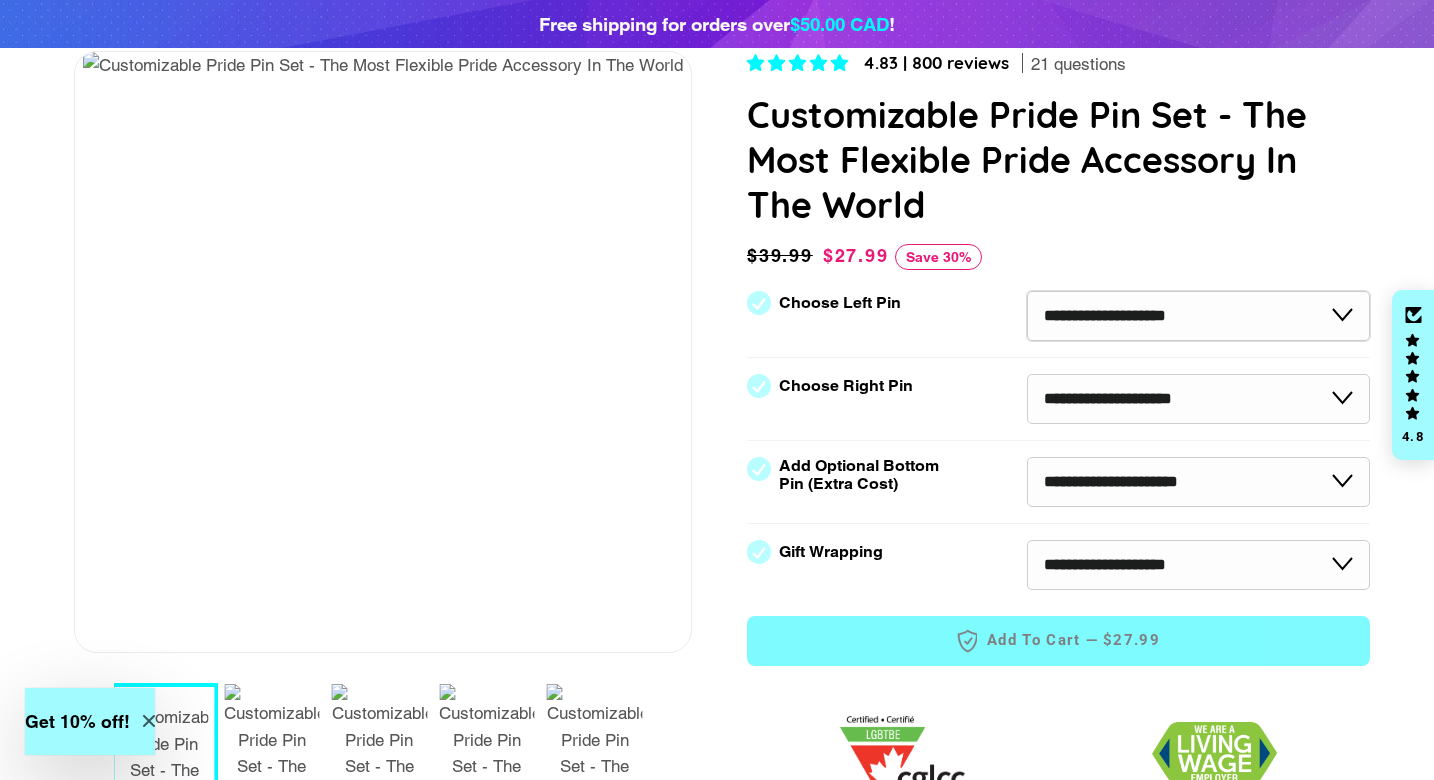 click on "**********" at bounding box center (1198, 316) 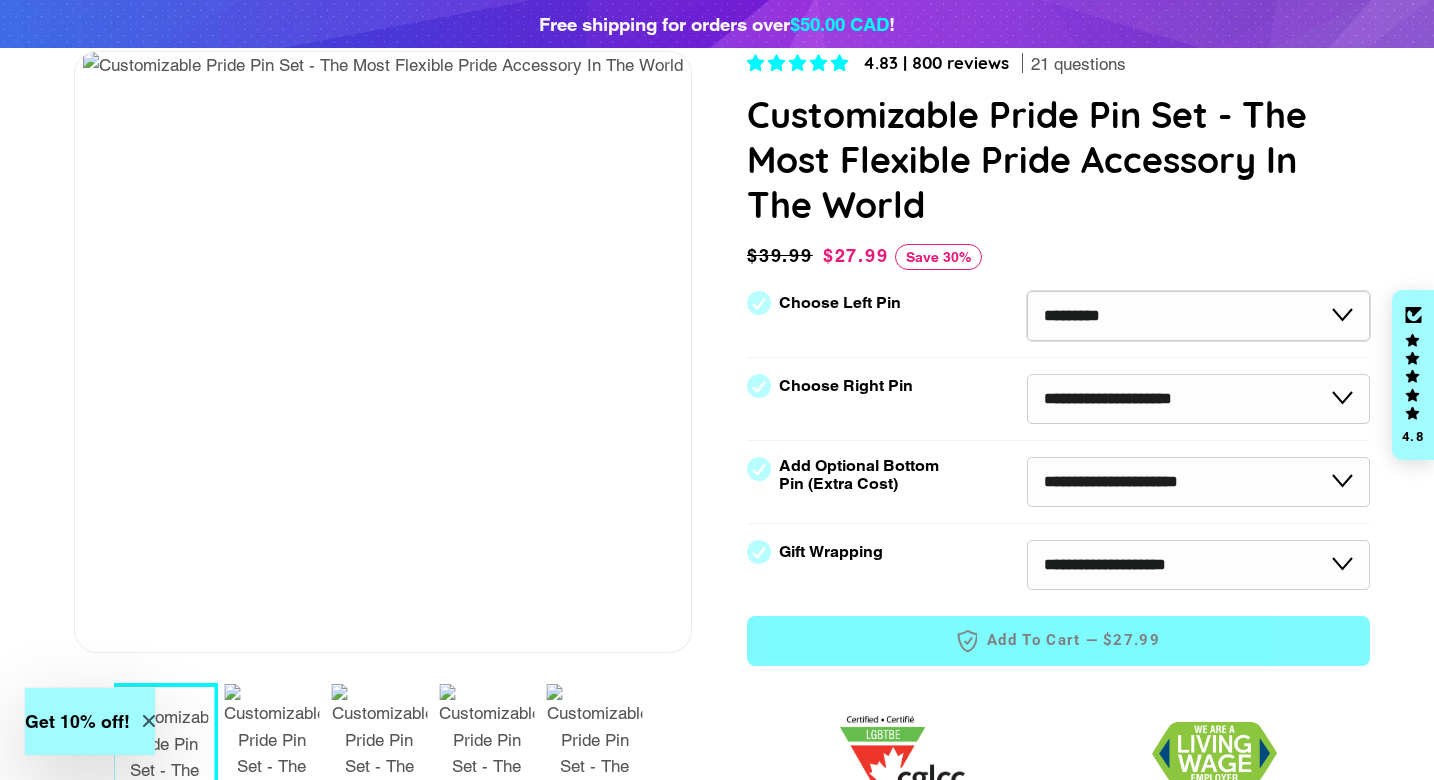 click on "**********" at bounding box center [1198, 316] 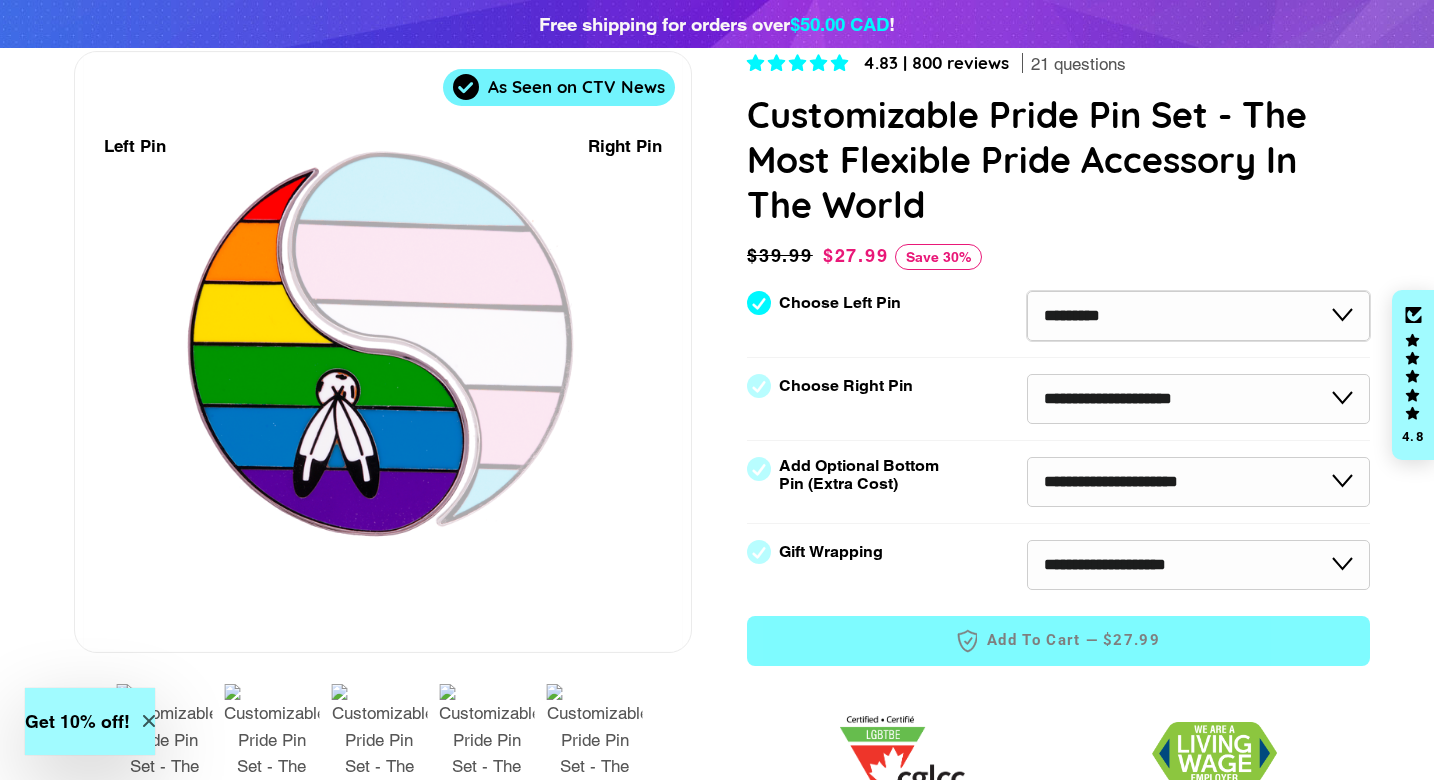 click on "**********" at bounding box center (1198, 316) 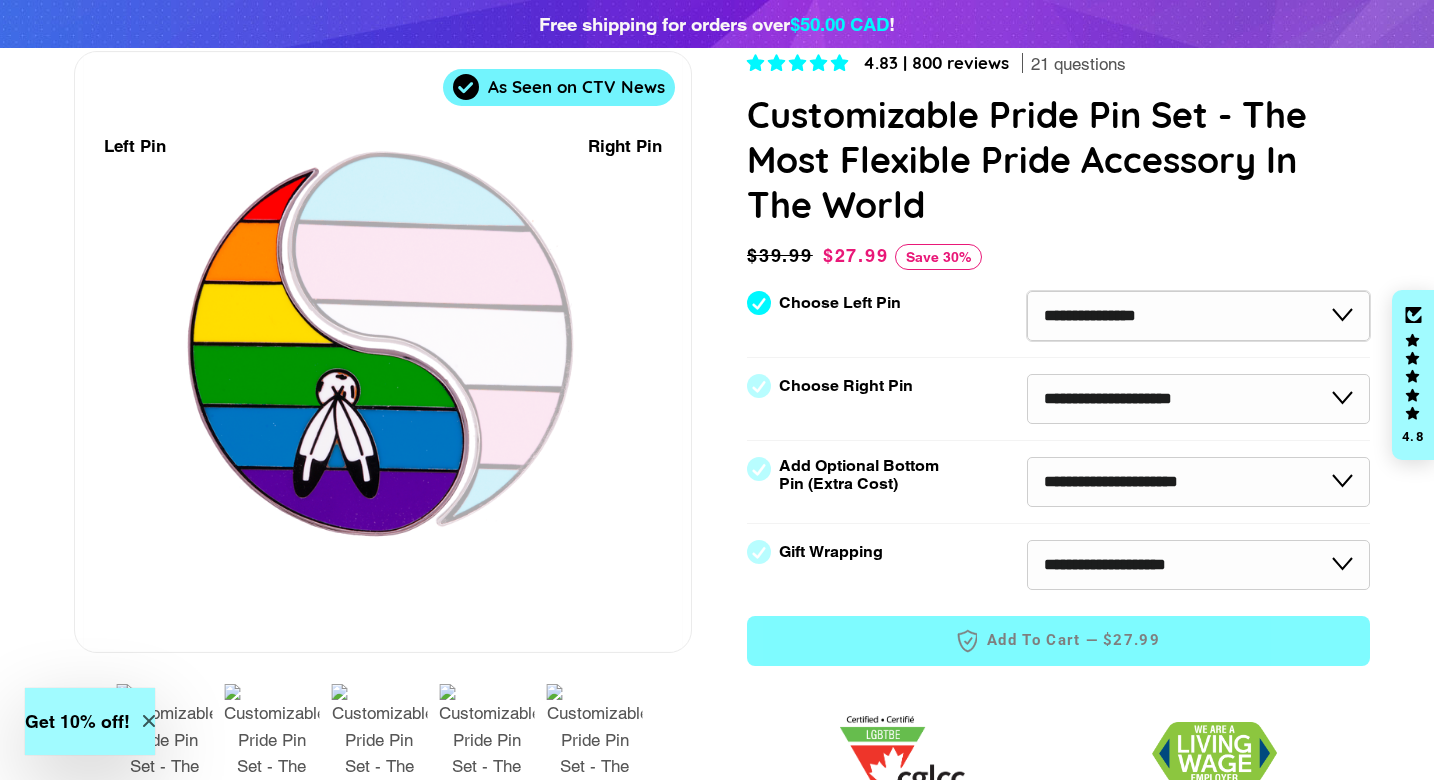 click on "**********" at bounding box center [1198, 316] 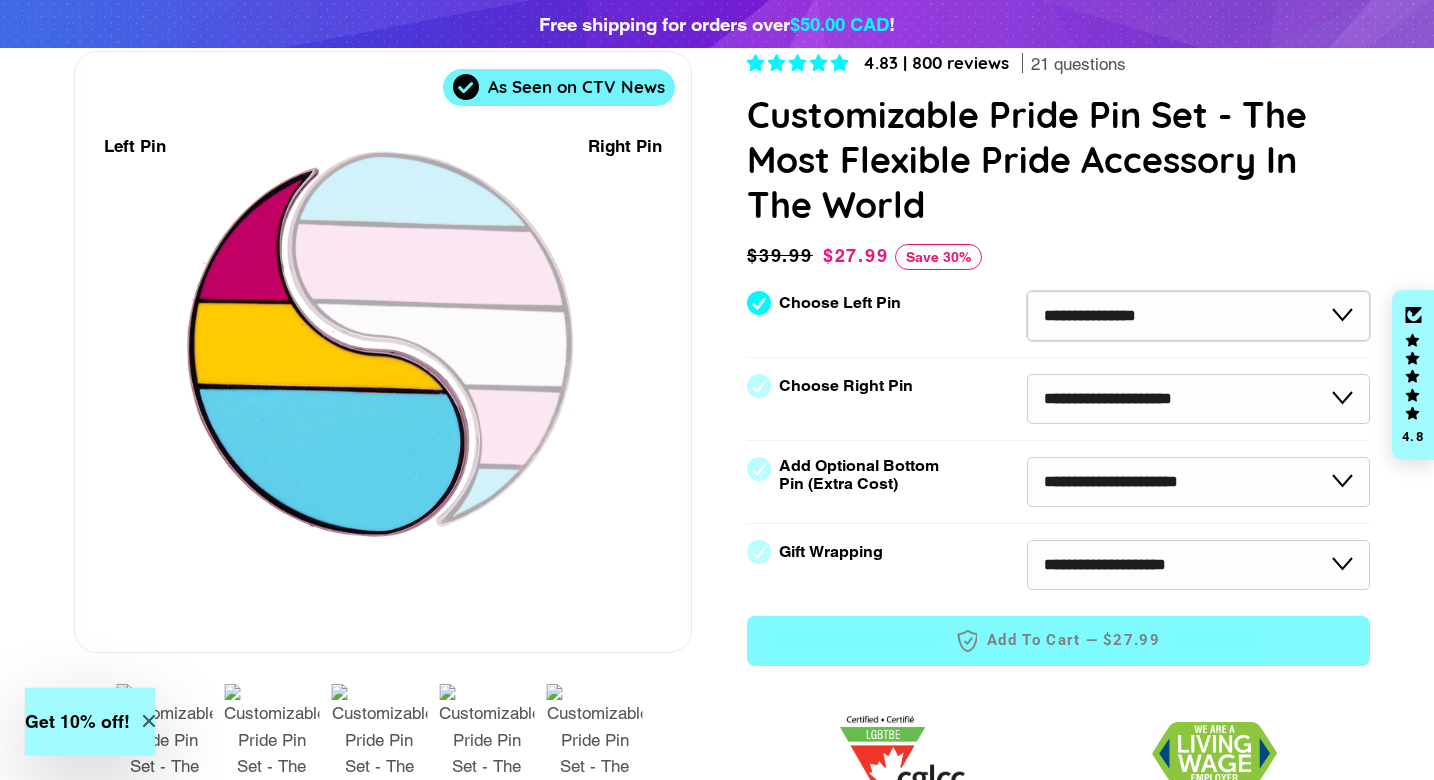 click on "**********" at bounding box center [1198, 316] 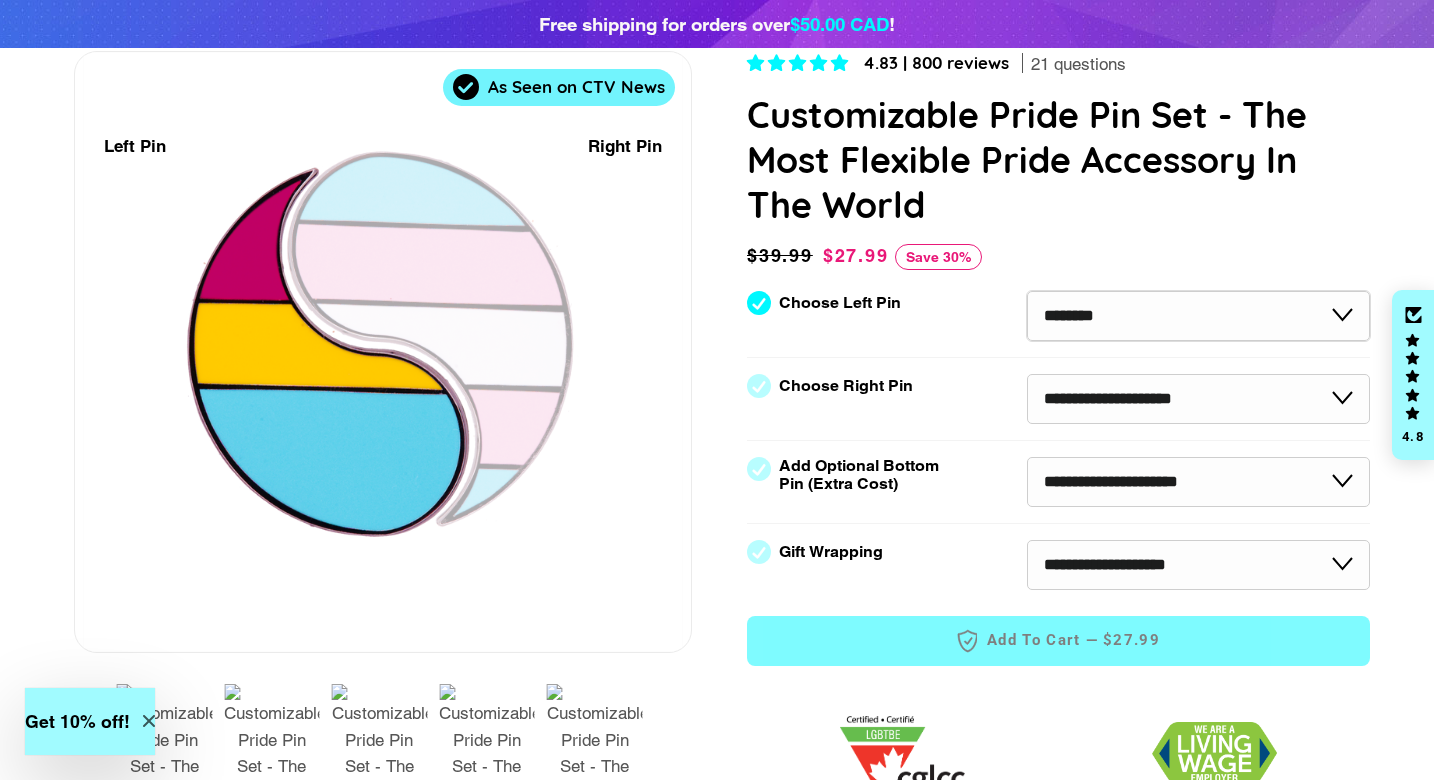 click on "**********" at bounding box center [1198, 316] 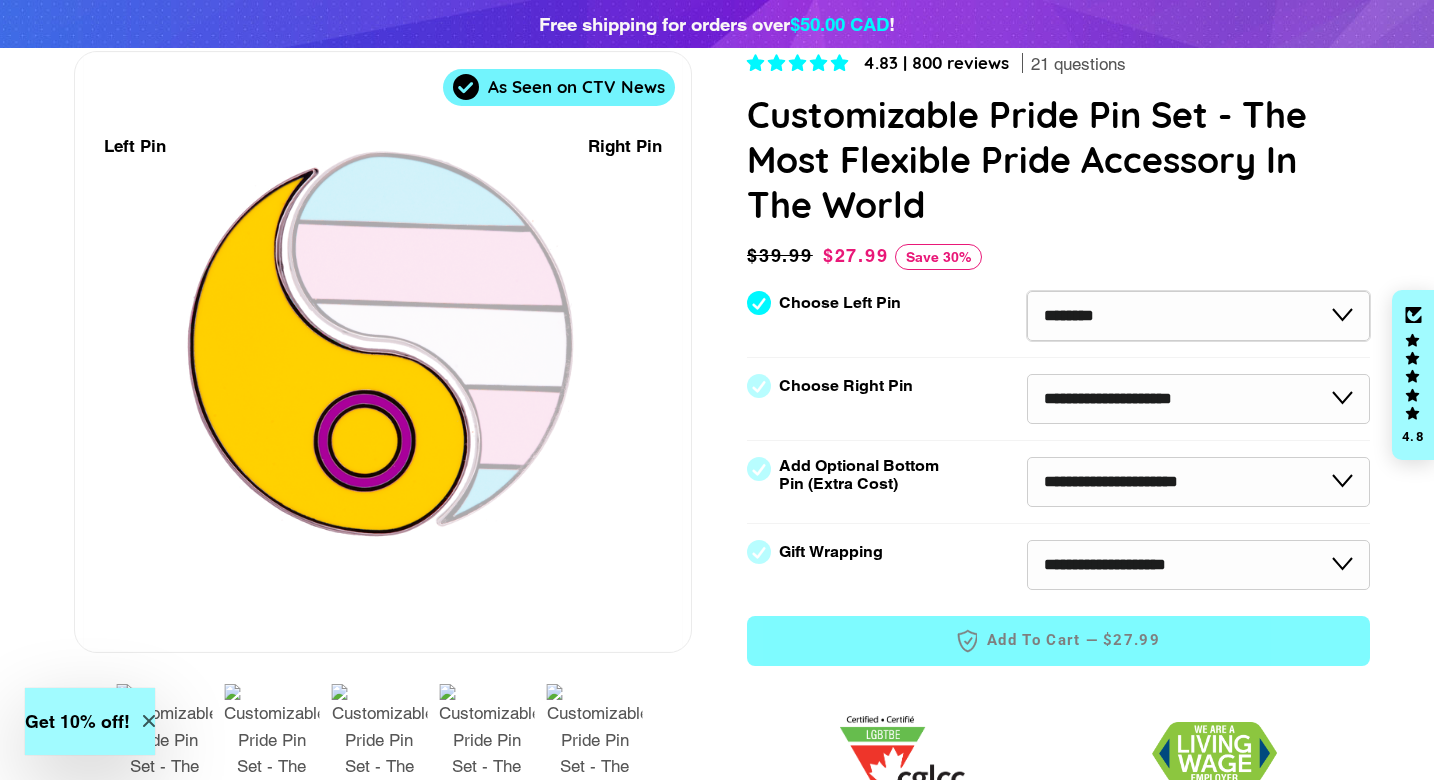 click on "**********" at bounding box center [1198, 316] 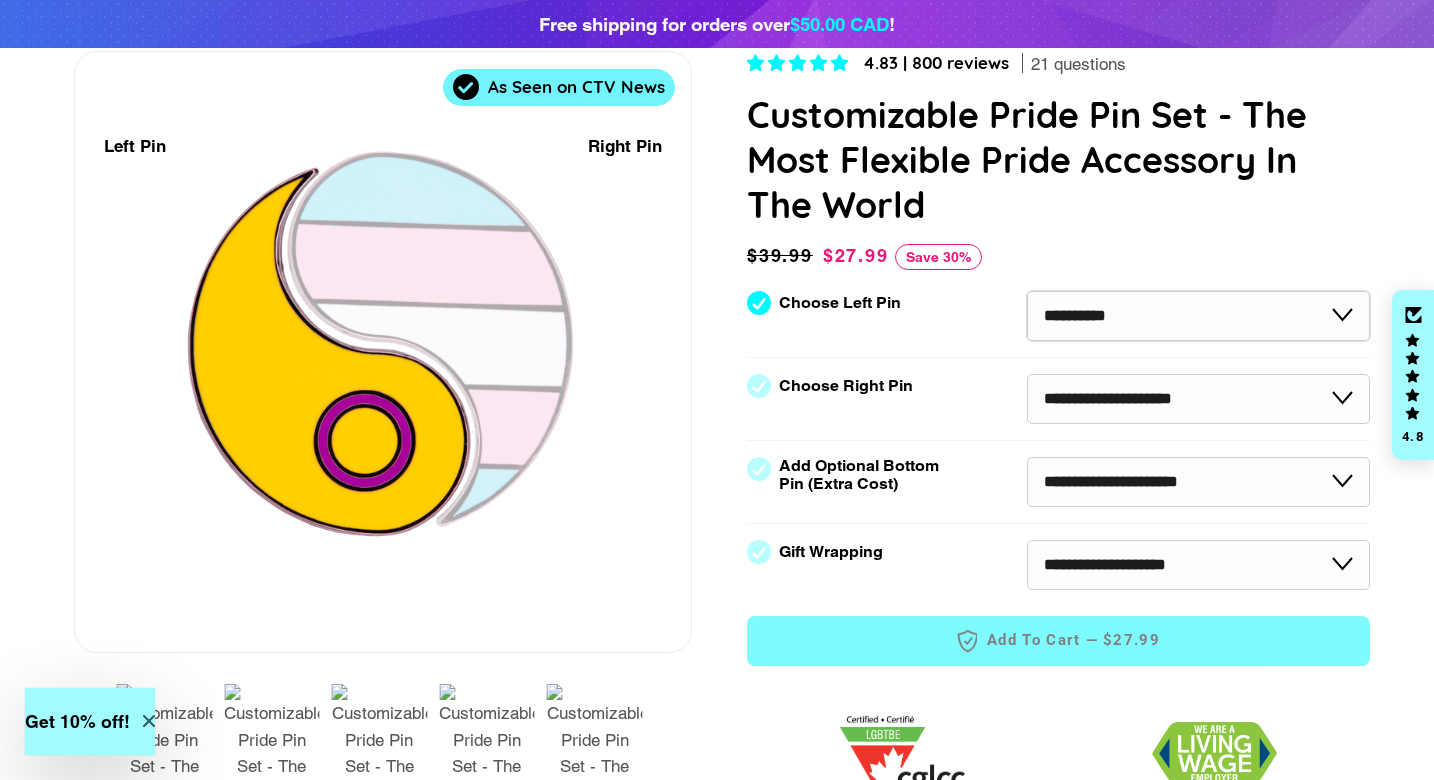 click on "**********" at bounding box center (1198, 316) 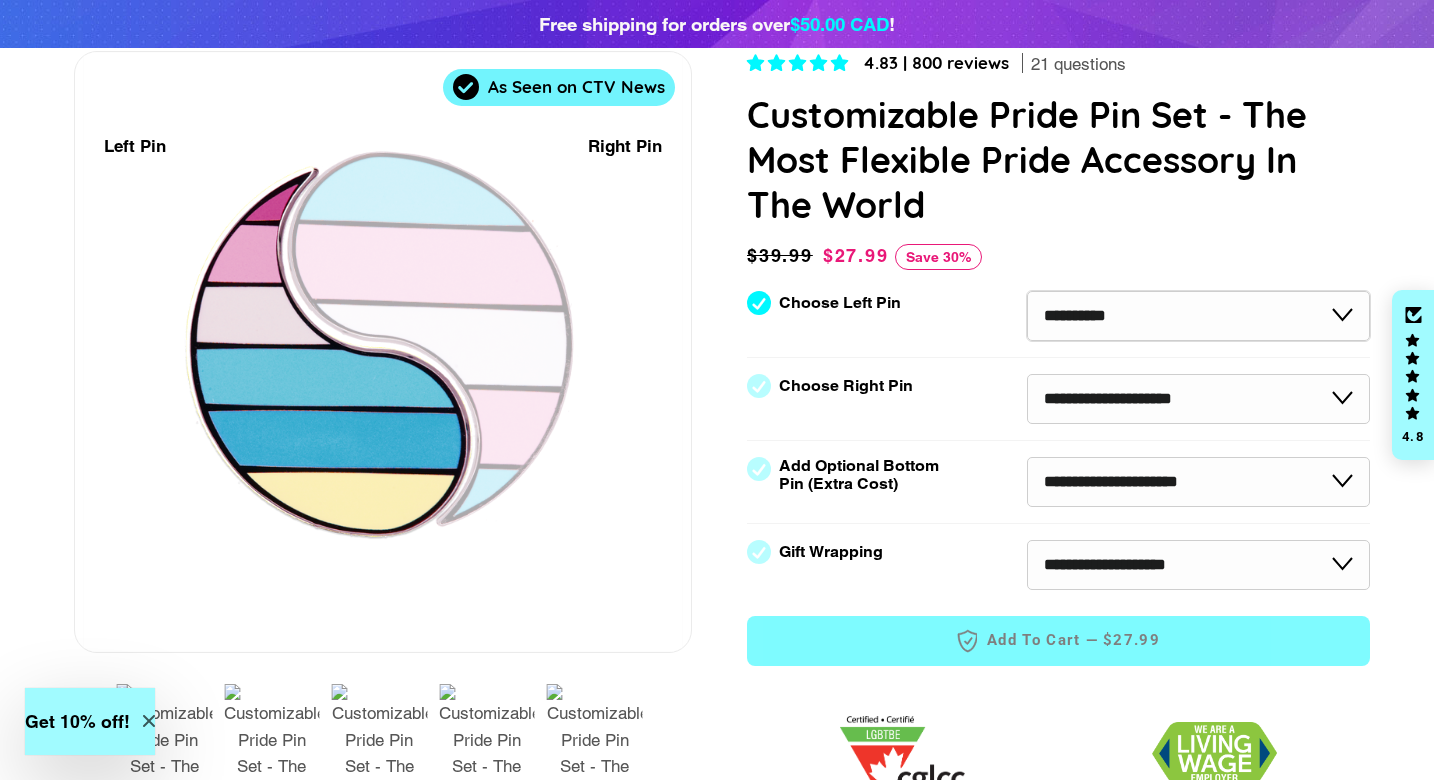 click on "**********" at bounding box center [1198, 316] 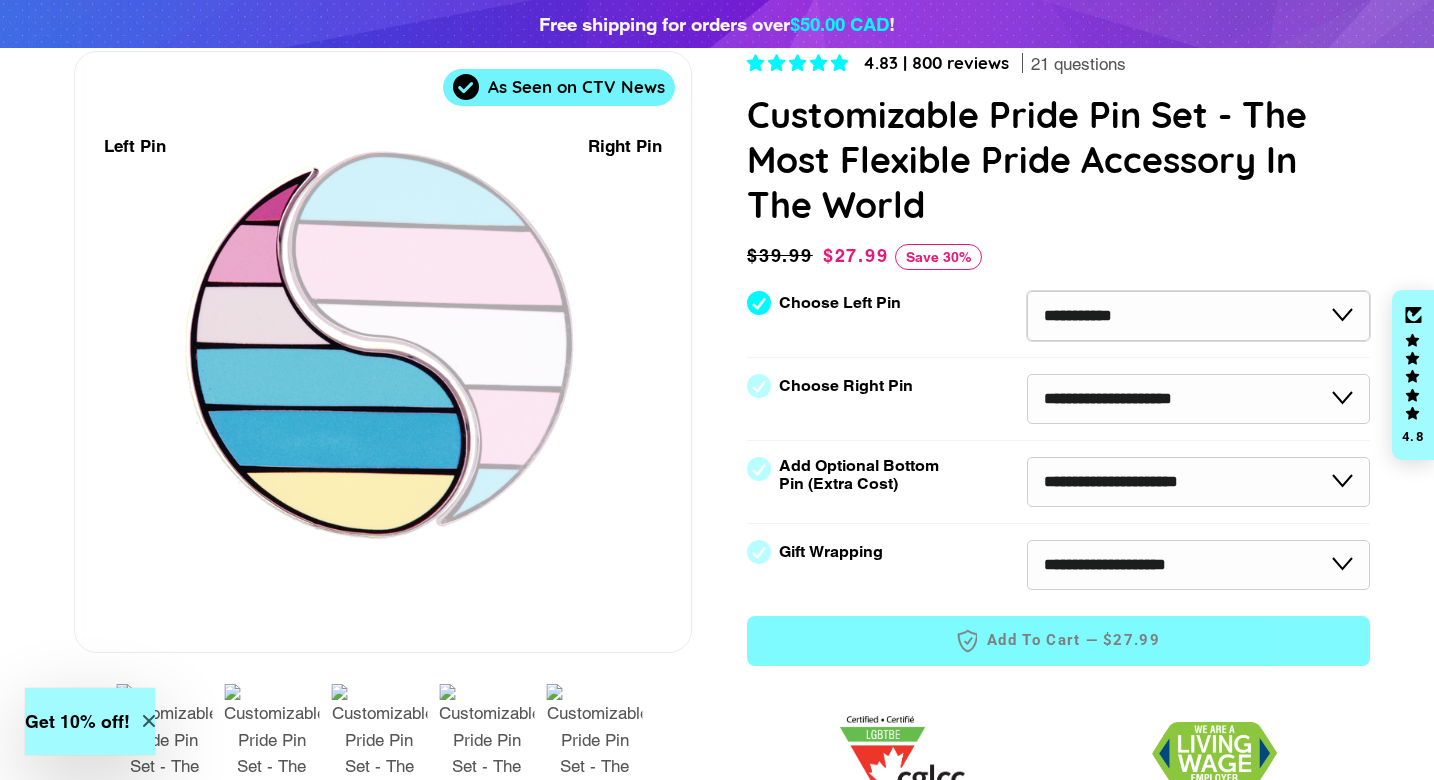 click on "**********" at bounding box center (1198, 316) 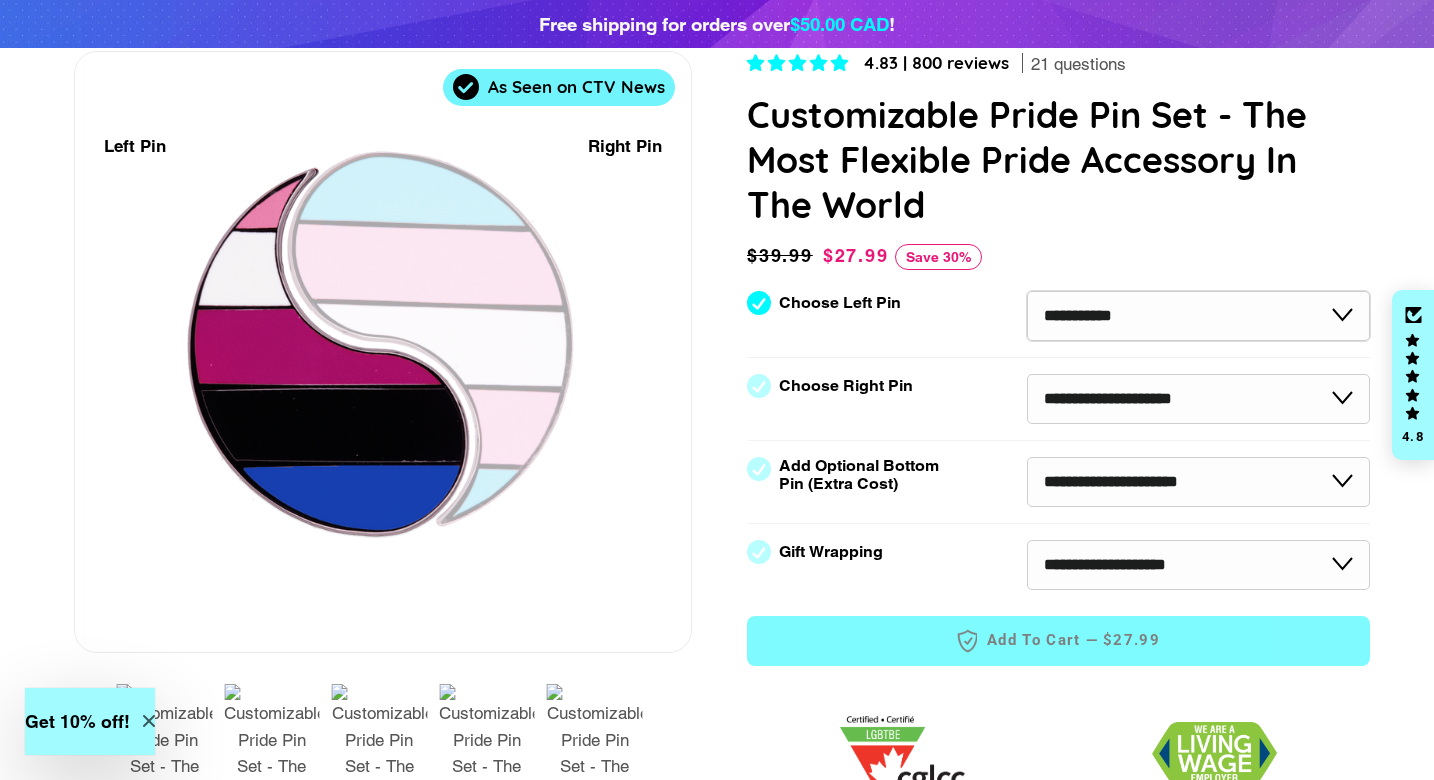 click on "**********" at bounding box center [1198, 316] 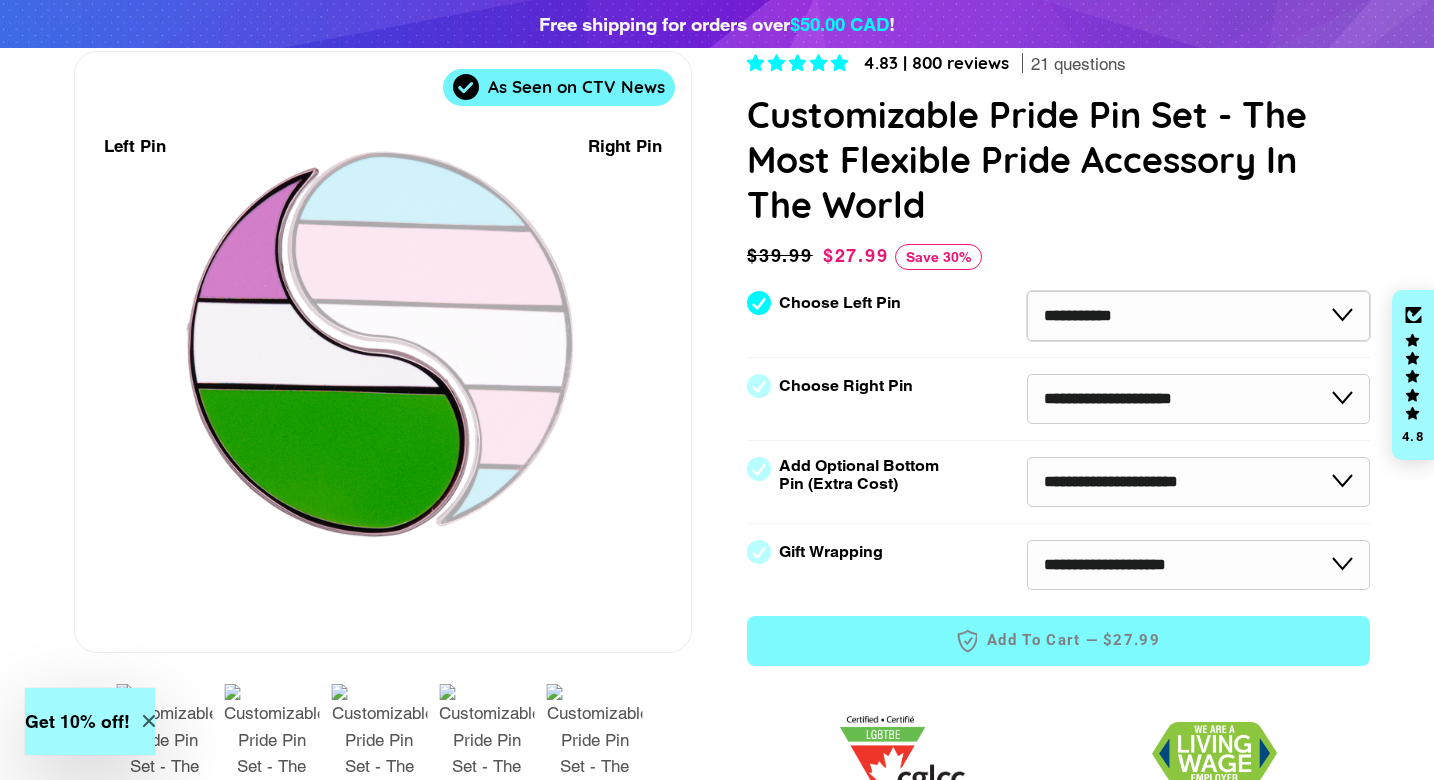 click on "**********" at bounding box center (1198, 316) 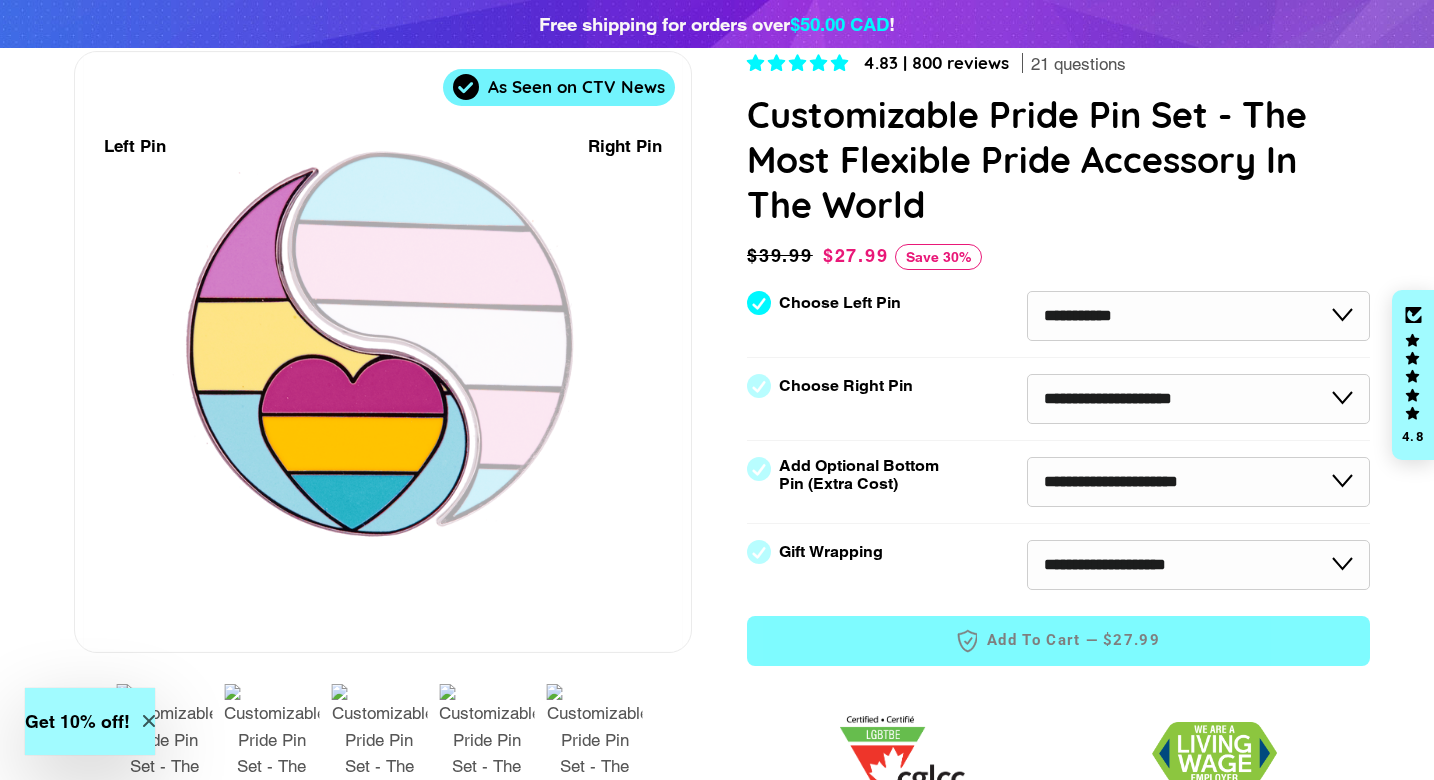 click on "**********" at bounding box center (1058, 324) 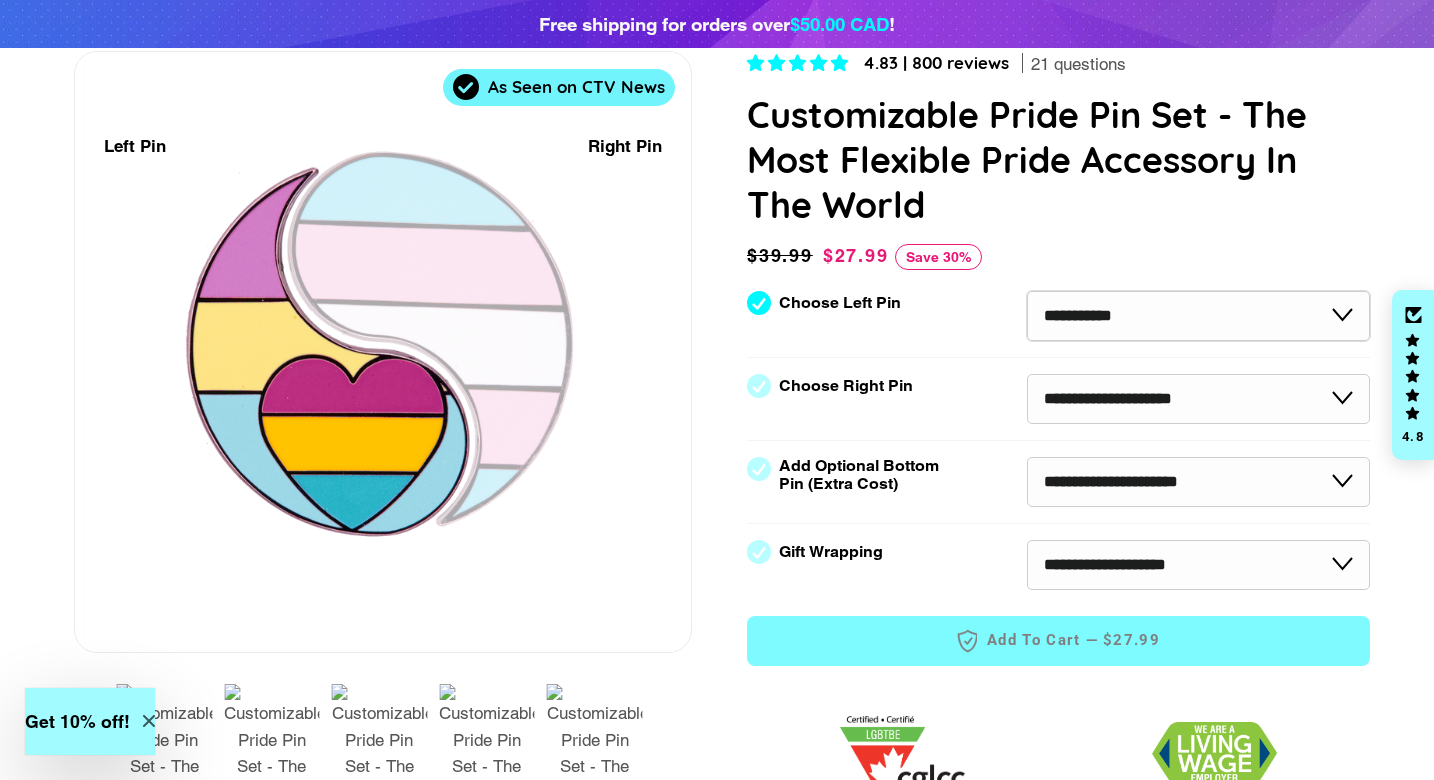 click on "**********" at bounding box center [1198, 316] 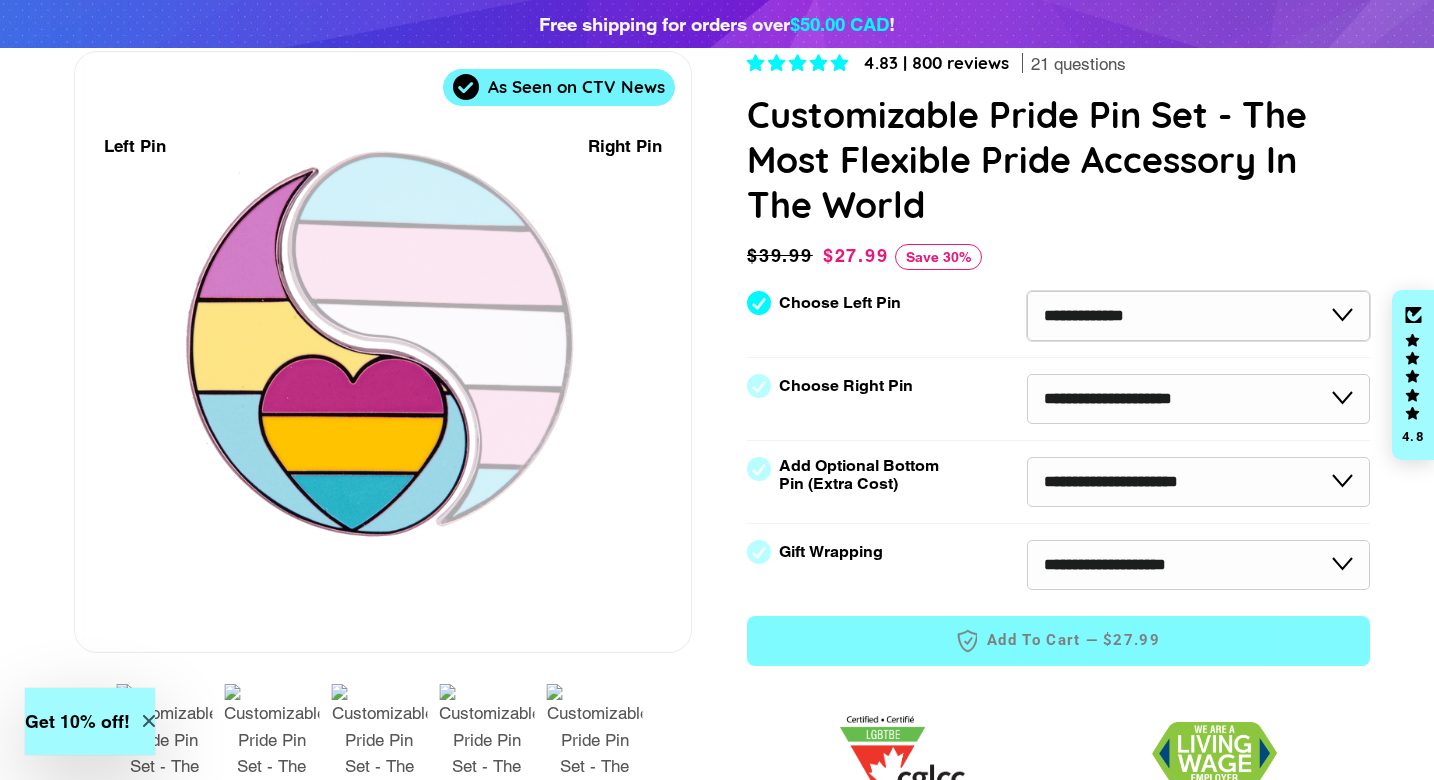 click on "**********" at bounding box center [1198, 316] 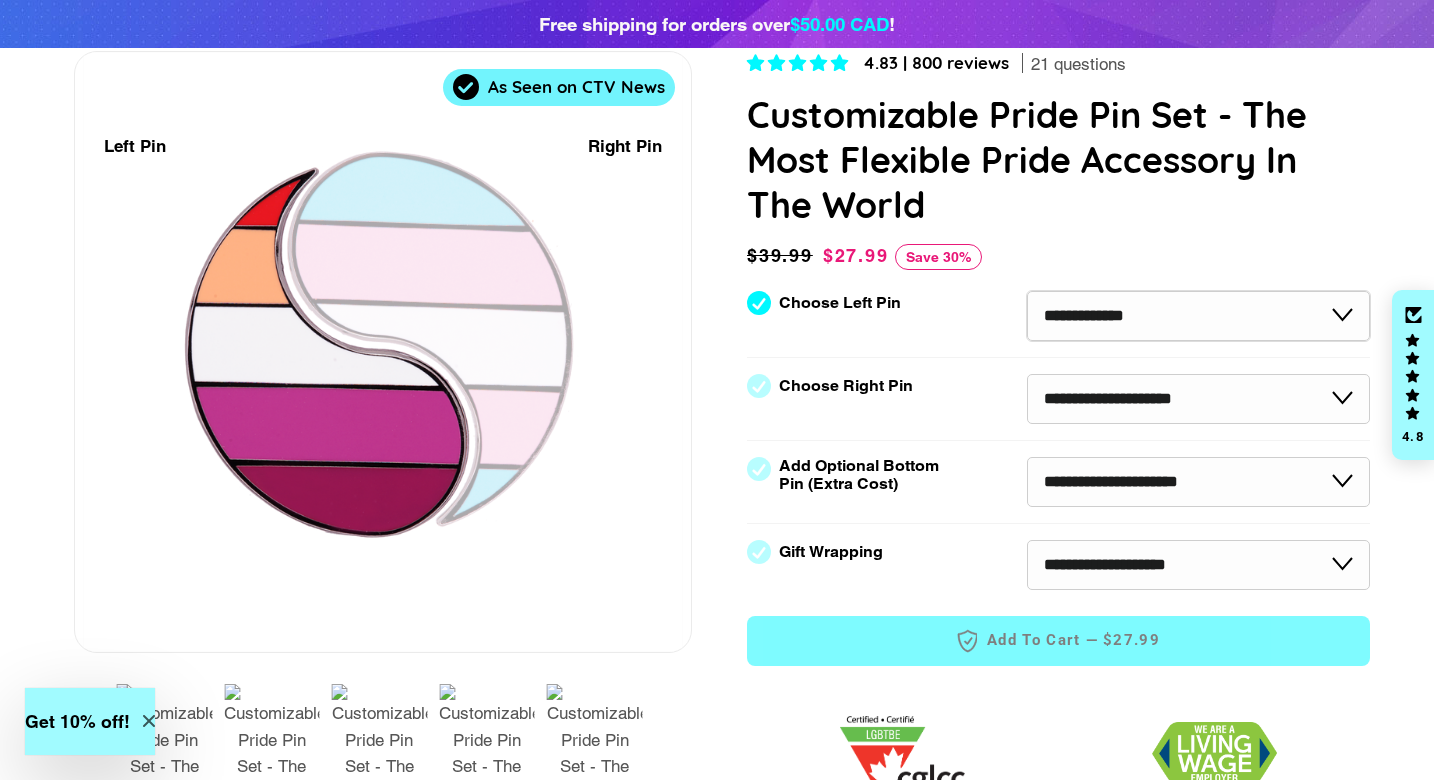 click on "**********" at bounding box center (1198, 316) 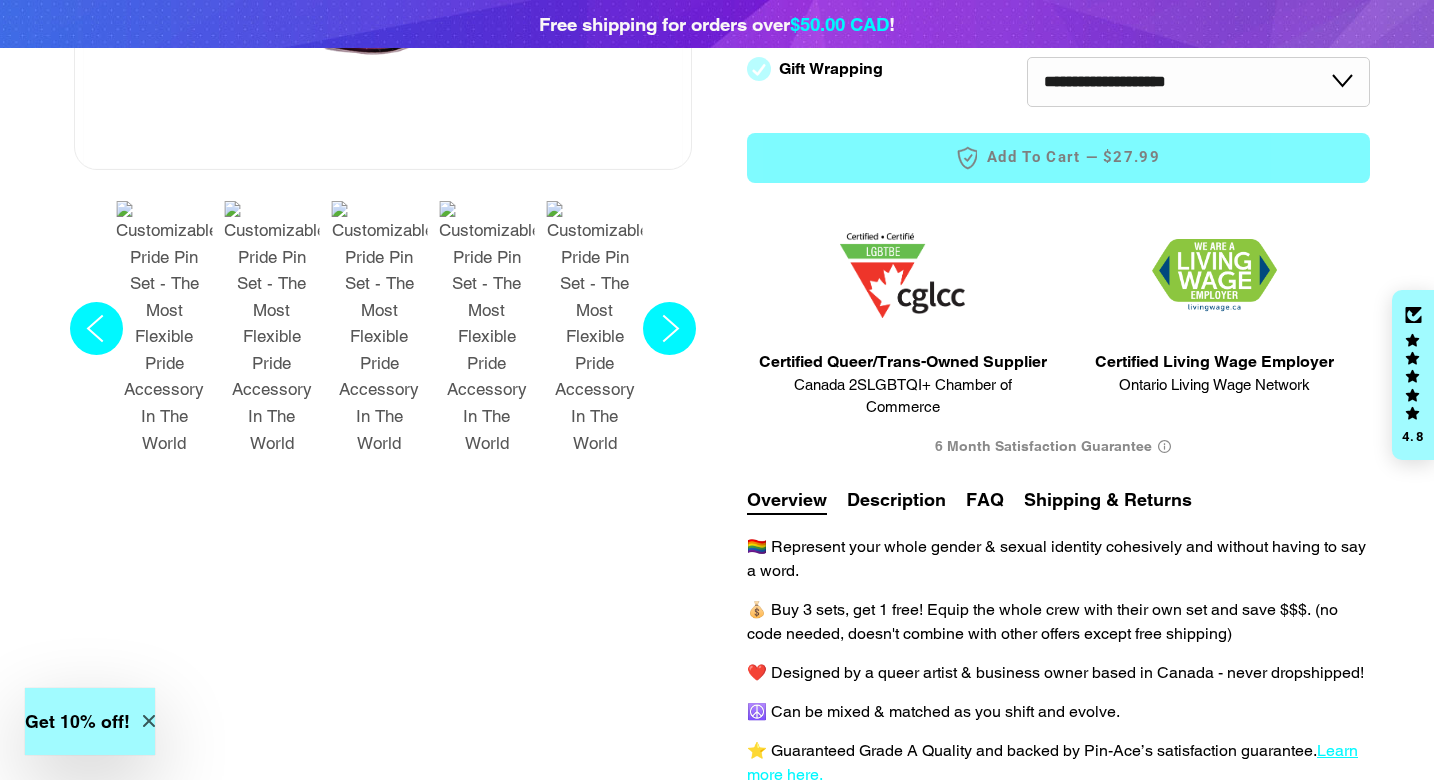 scroll, scrollTop: 800, scrollLeft: 0, axis: vertical 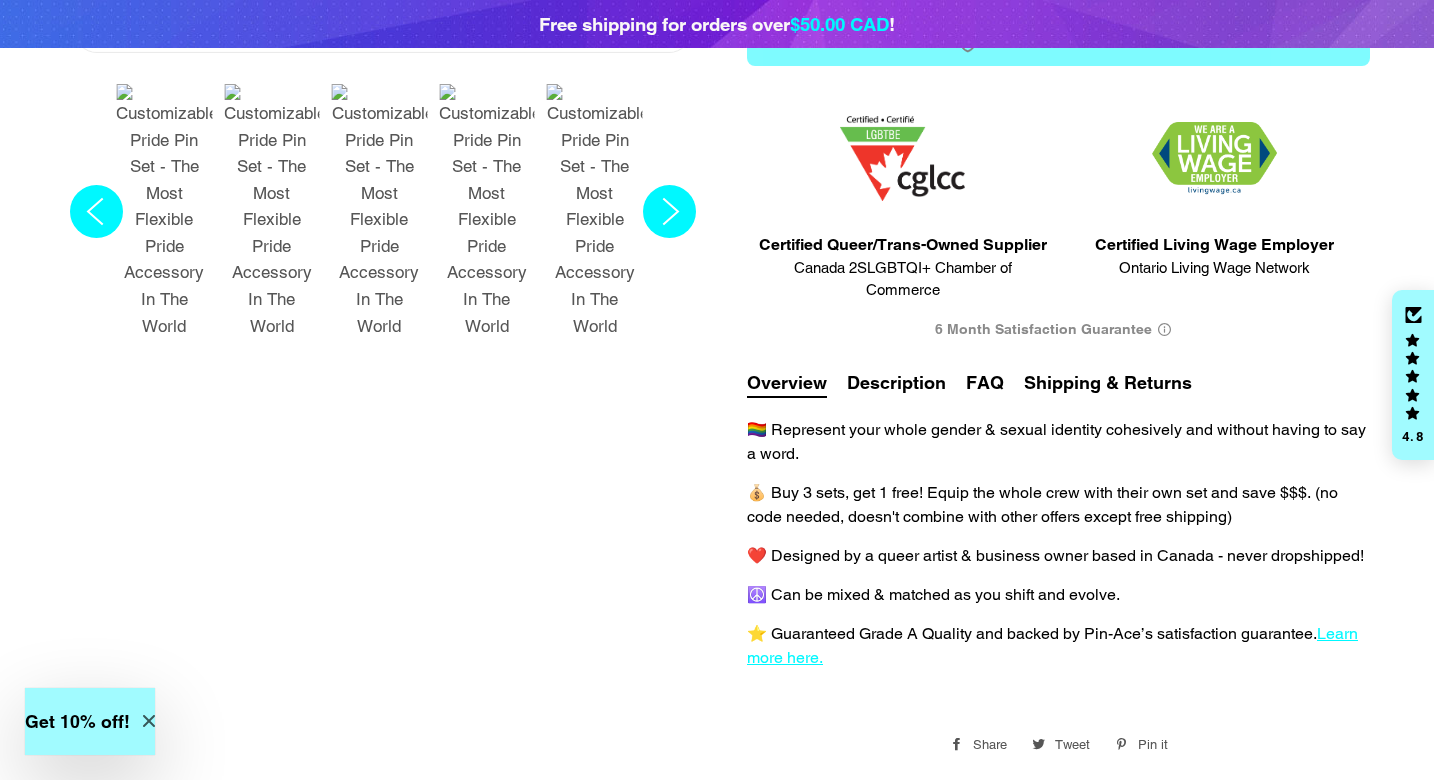click on "Description" at bounding box center (896, 382) 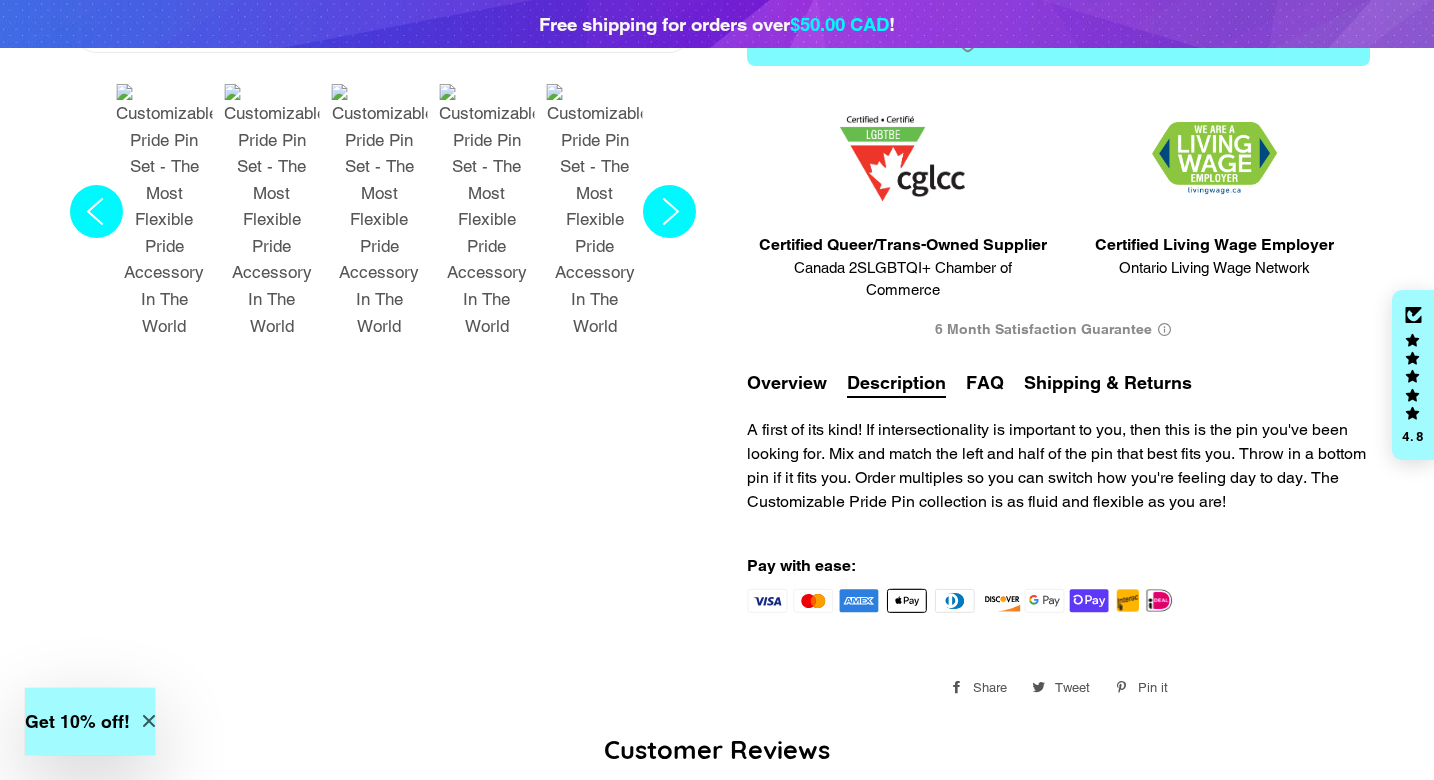 click on "FAQ" at bounding box center (985, 382) 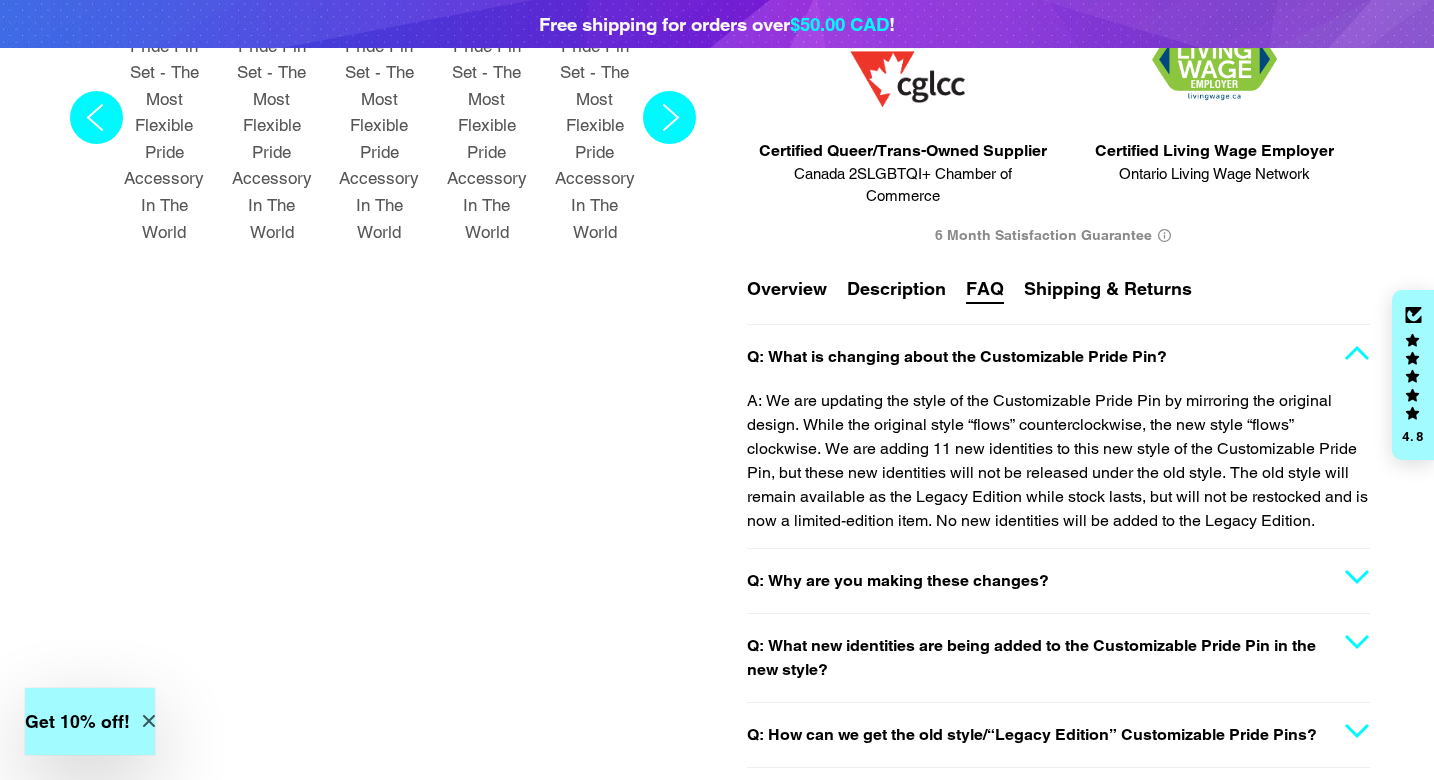 scroll, scrollTop: 900, scrollLeft: 0, axis: vertical 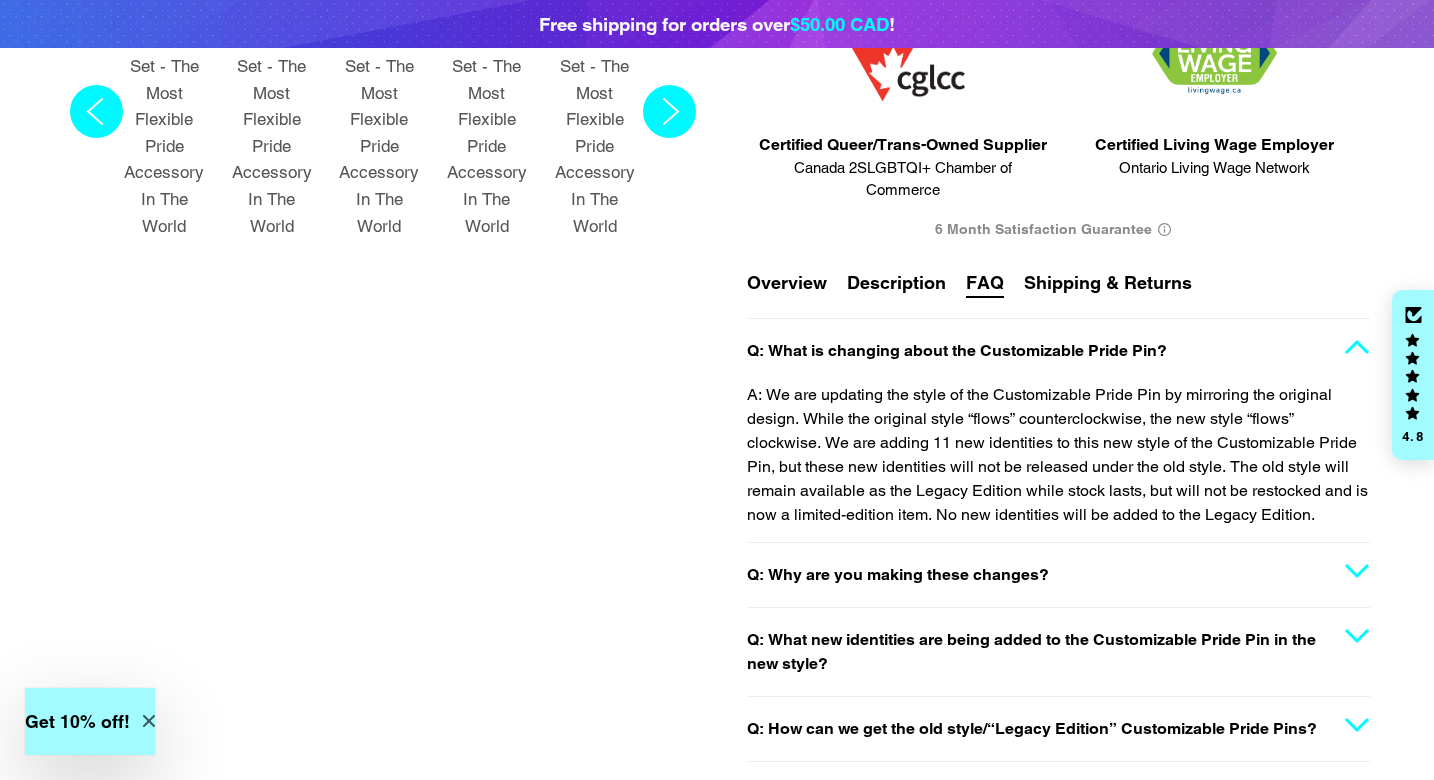 click on "Q: Why are you making these changes?" at bounding box center [1058, 575] 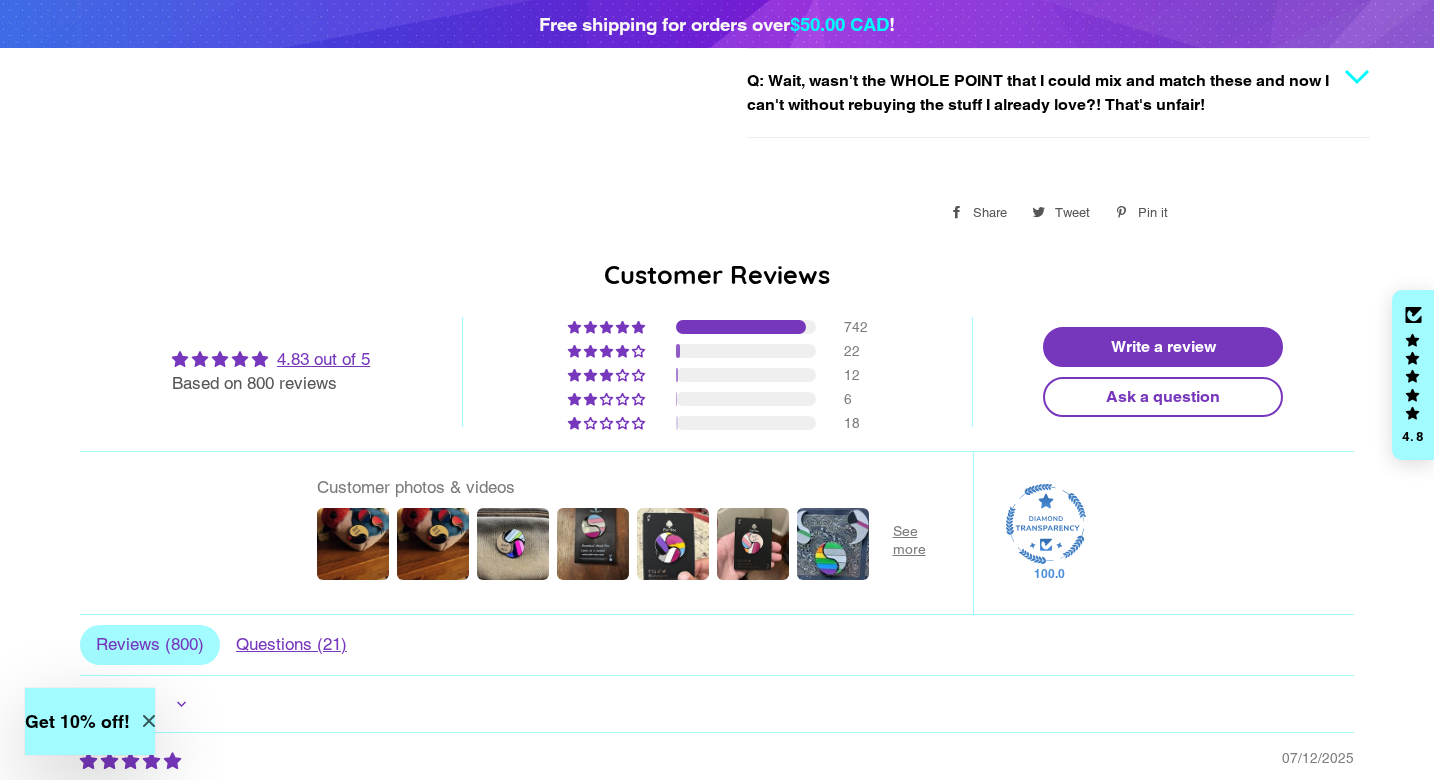 scroll, scrollTop: 1900, scrollLeft: 0, axis: vertical 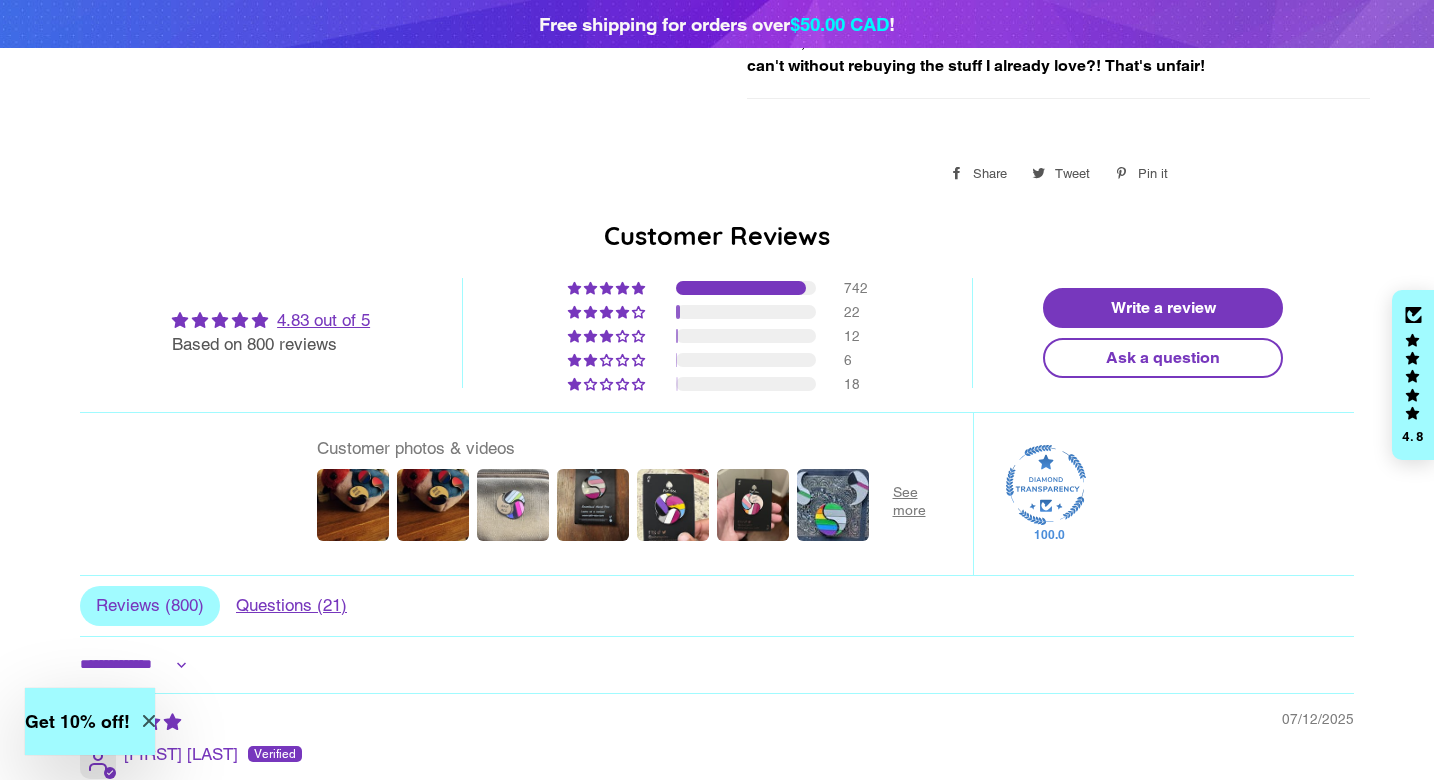 click at bounding box center (513, 505) 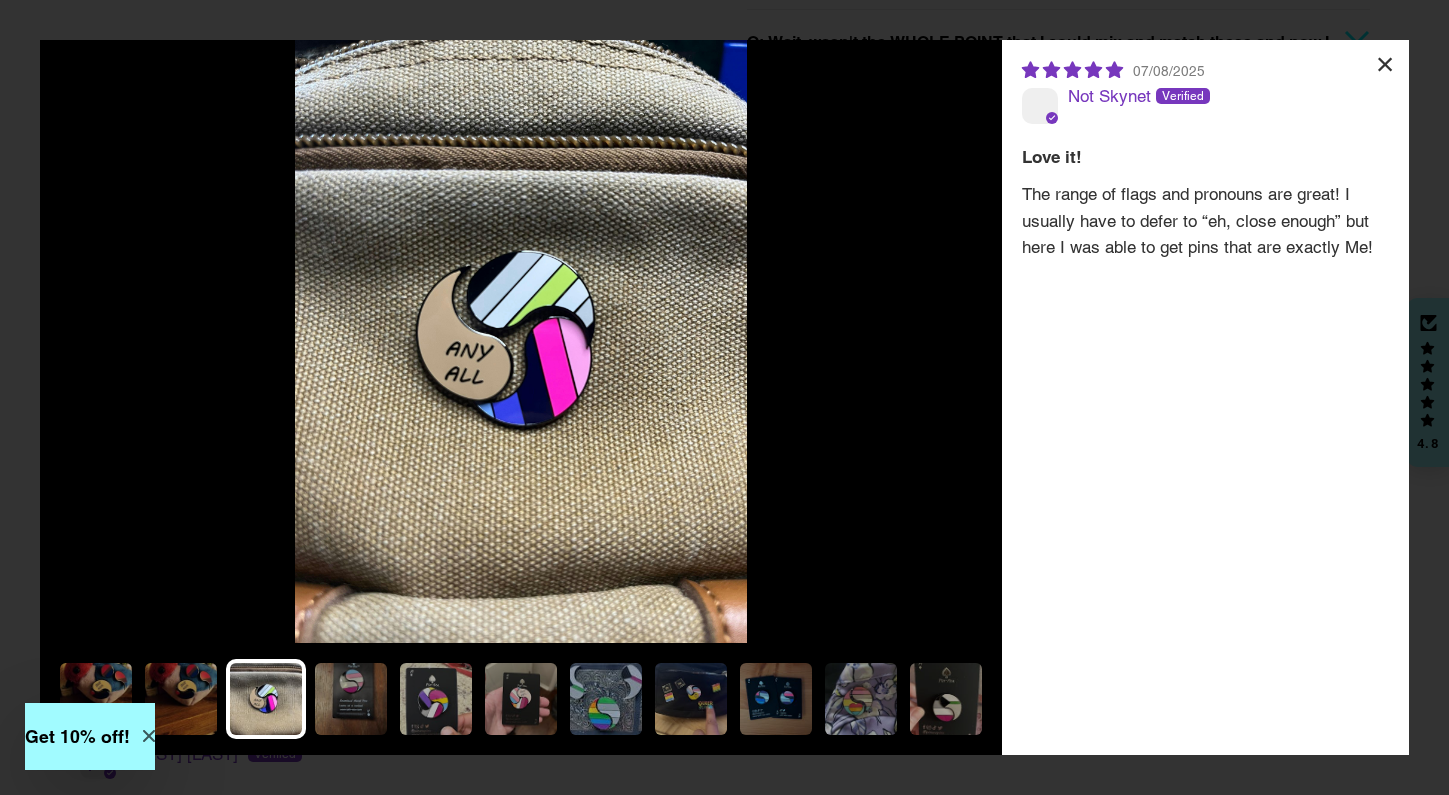 click on "×" at bounding box center [1385, 64] 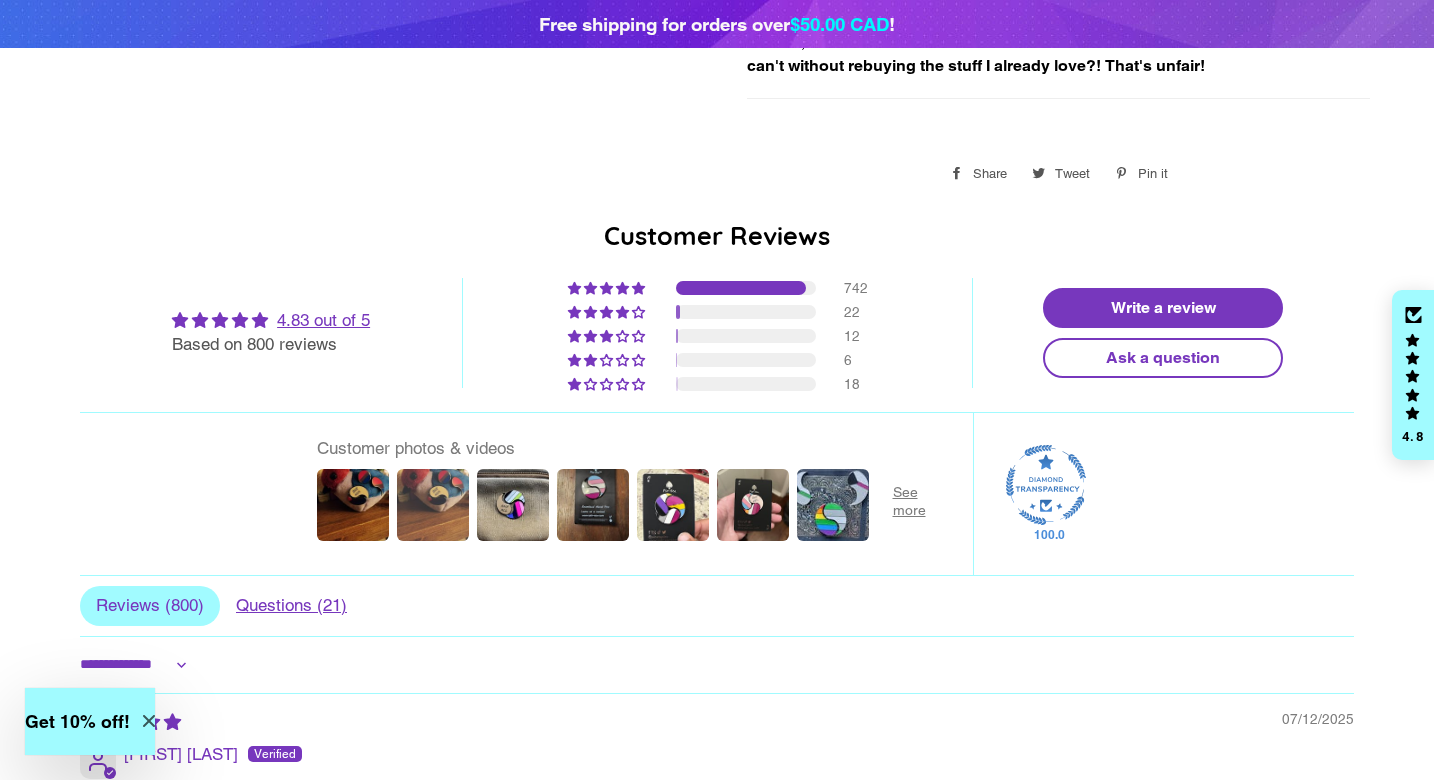 click at bounding box center (433, 505) 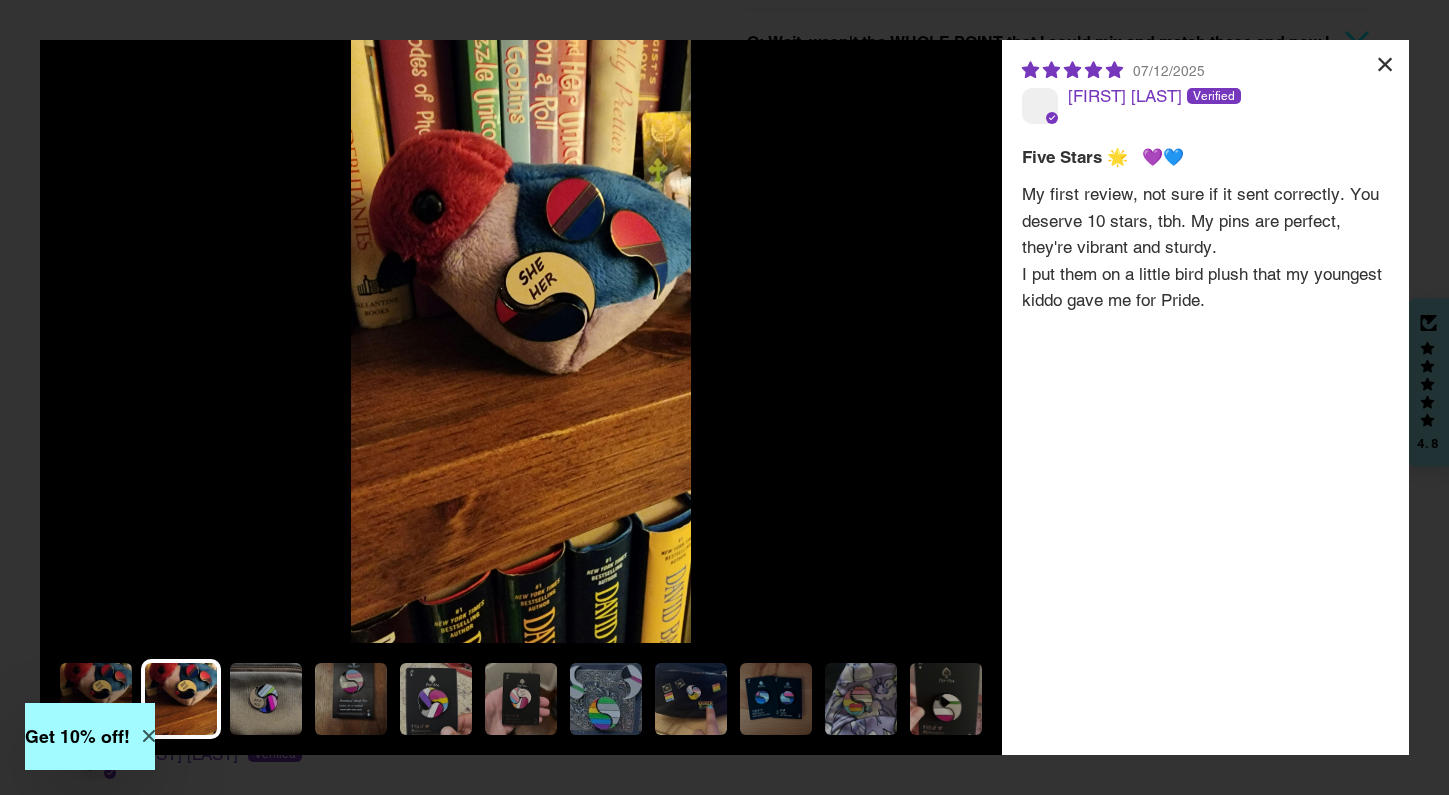 click on "×" at bounding box center [1385, 64] 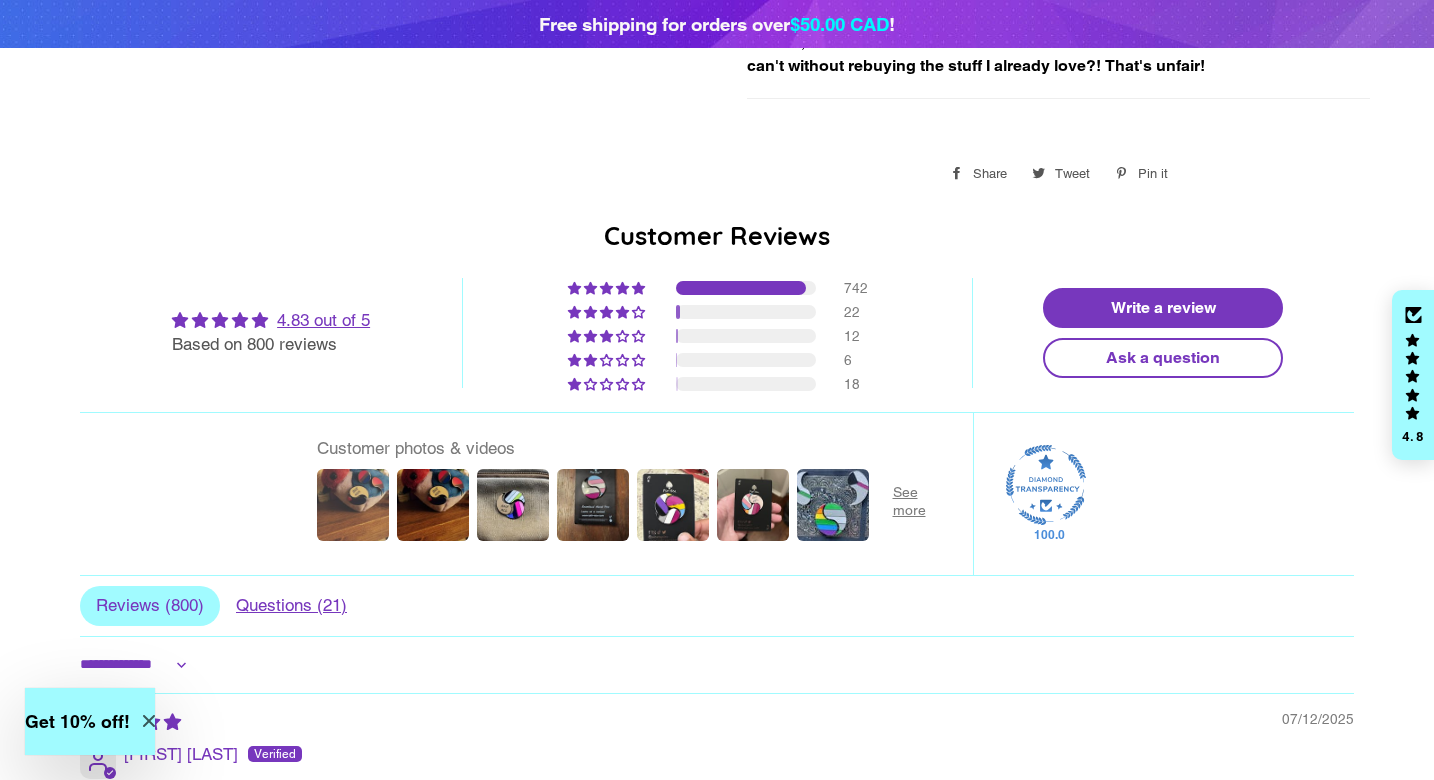 click at bounding box center [353, 505] 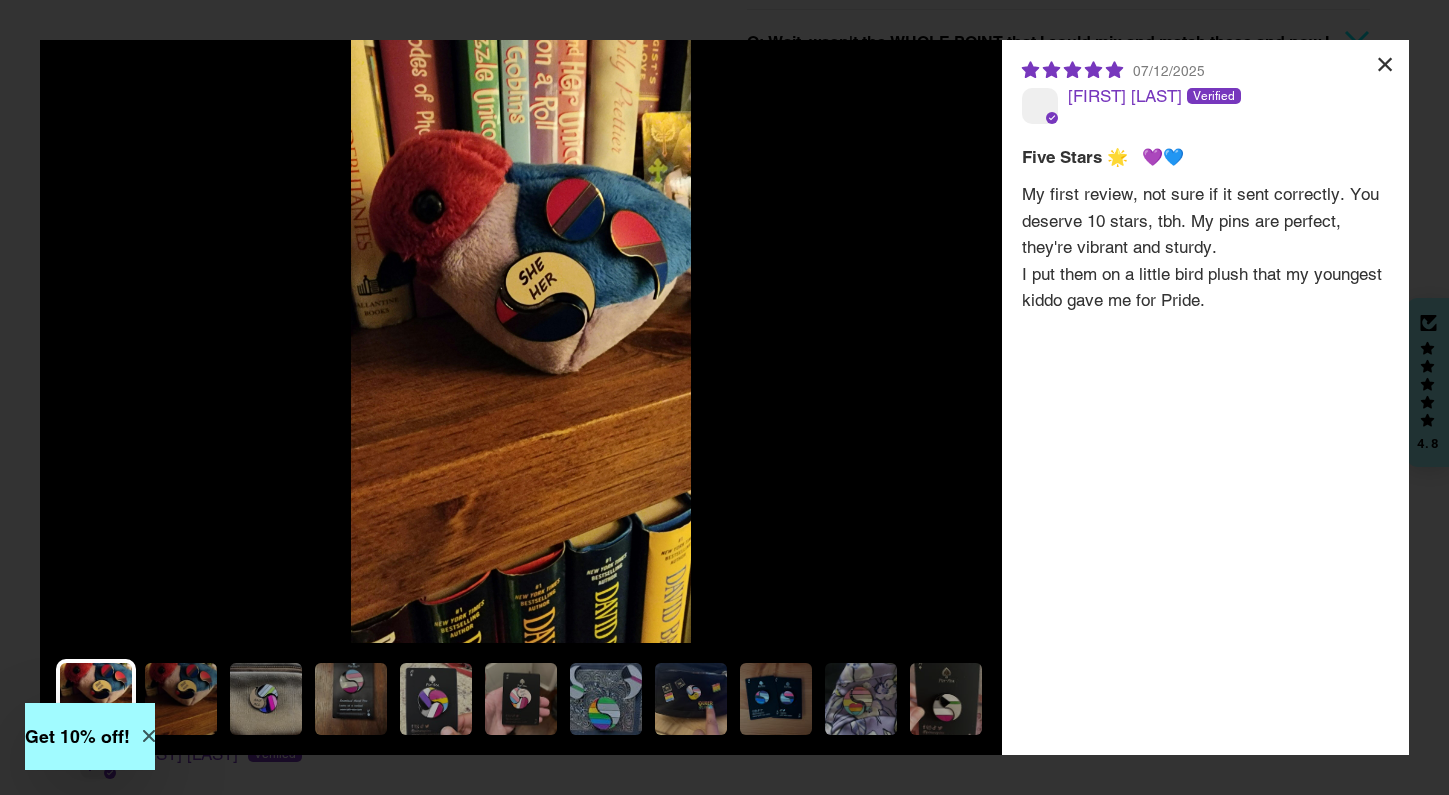 click on "×" at bounding box center [1385, 64] 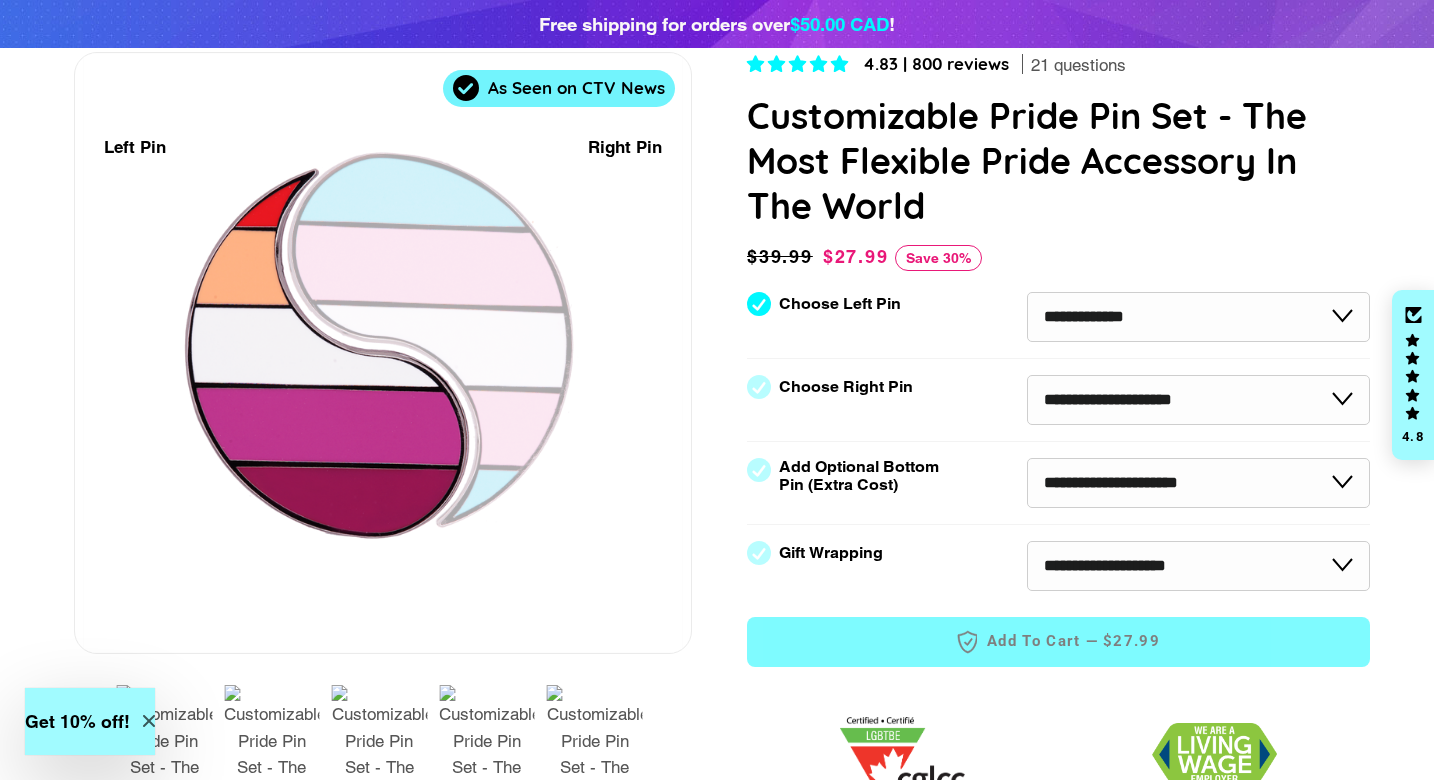 scroll, scrollTop: 200, scrollLeft: 0, axis: vertical 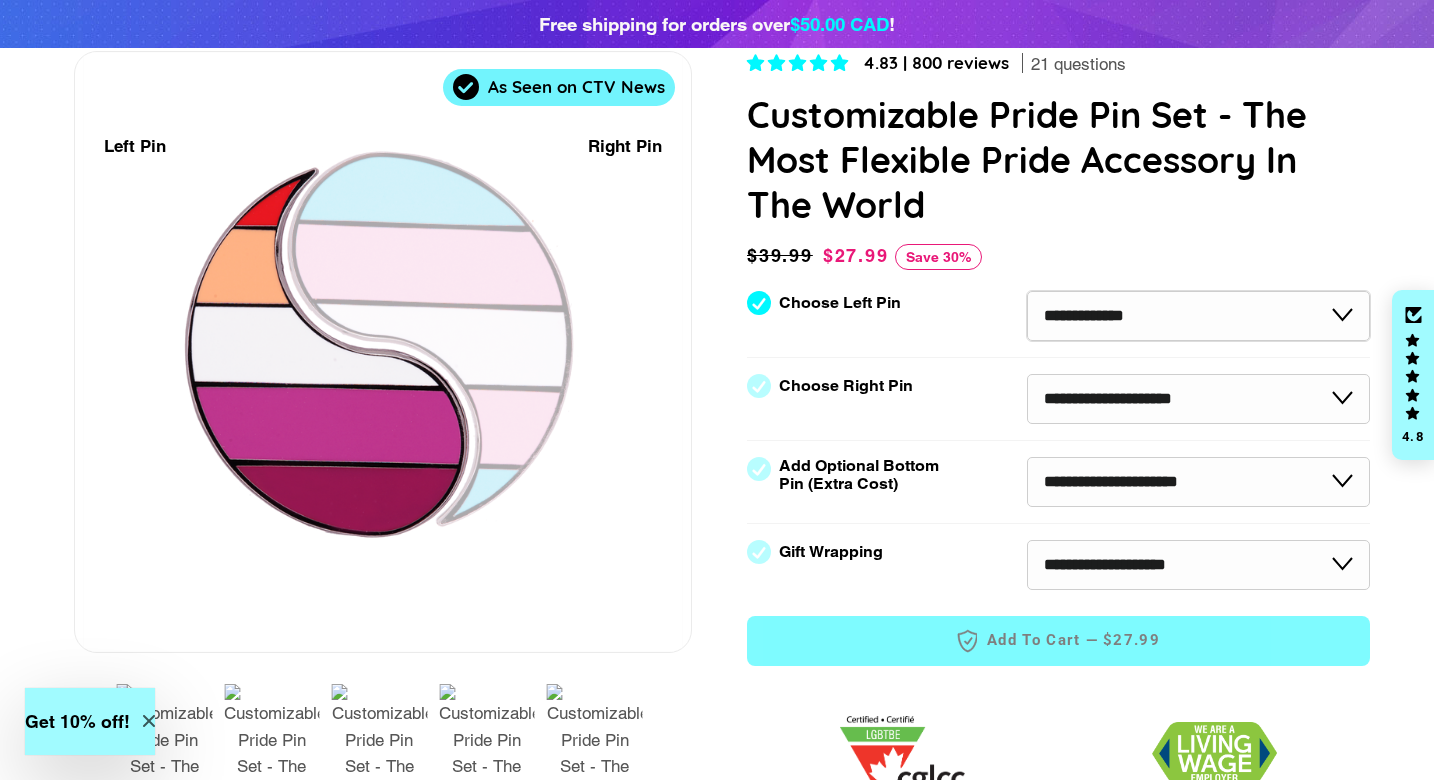 click on "**********" at bounding box center [1198, 316] 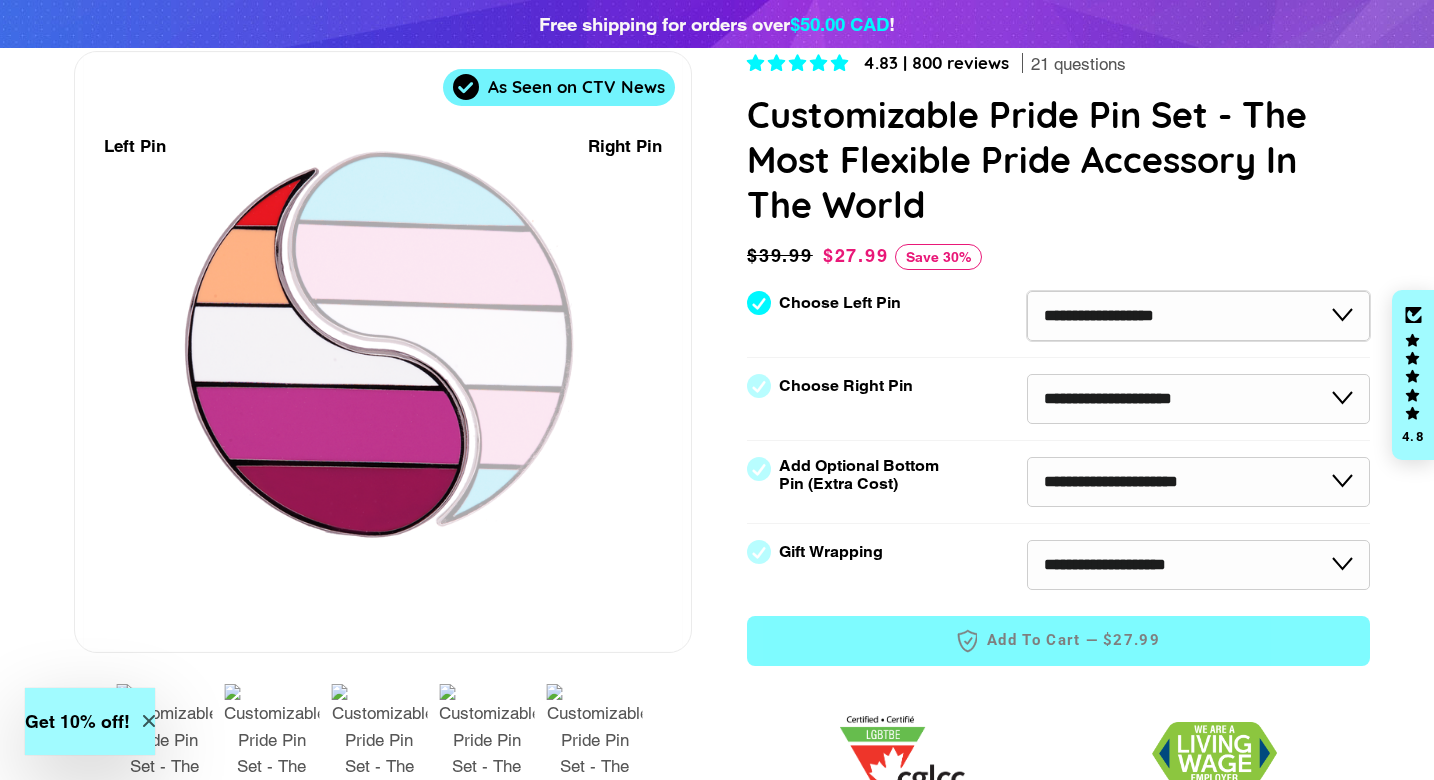 click on "**********" at bounding box center [1198, 316] 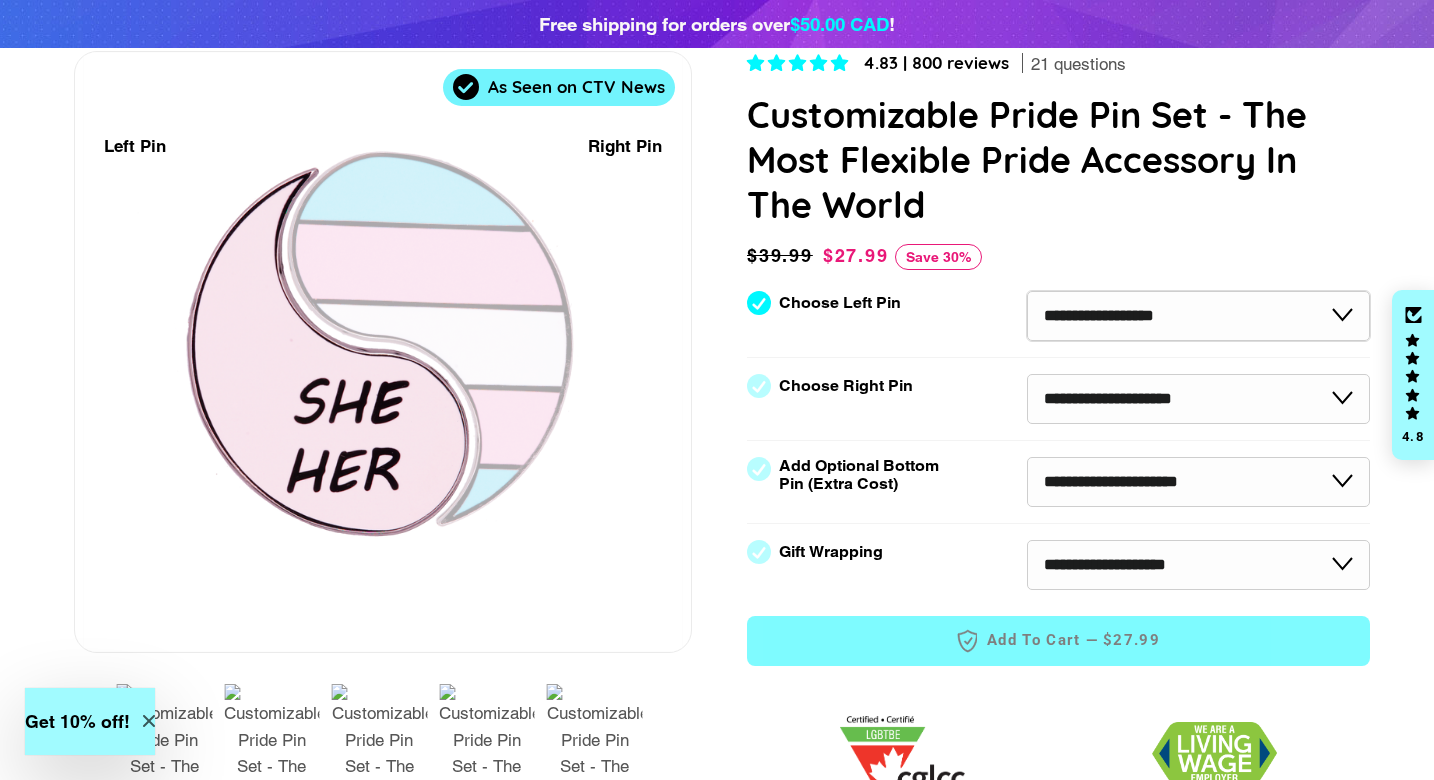 click on "**********" at bounding box center (1198, 316) 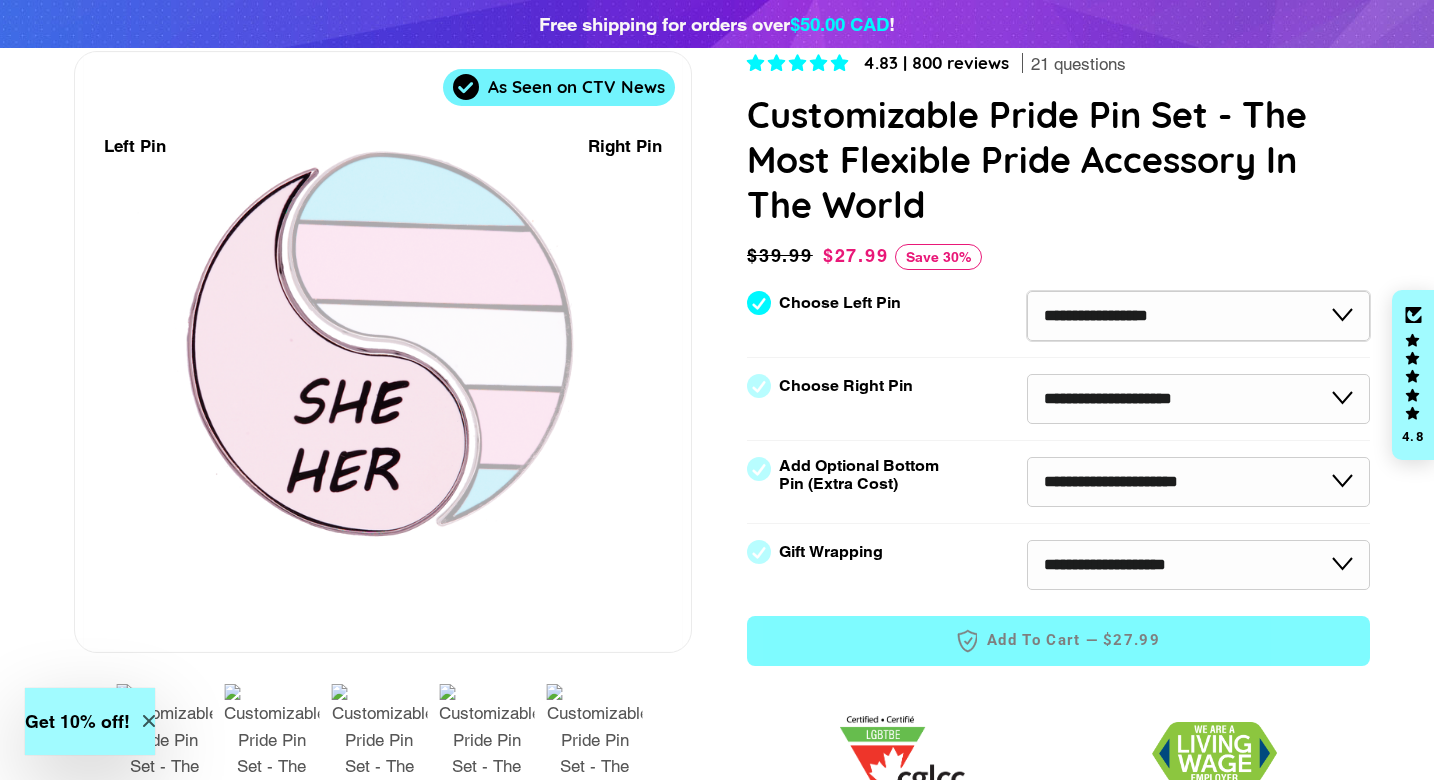 click on "**********" at bounding box center [1198, 316] 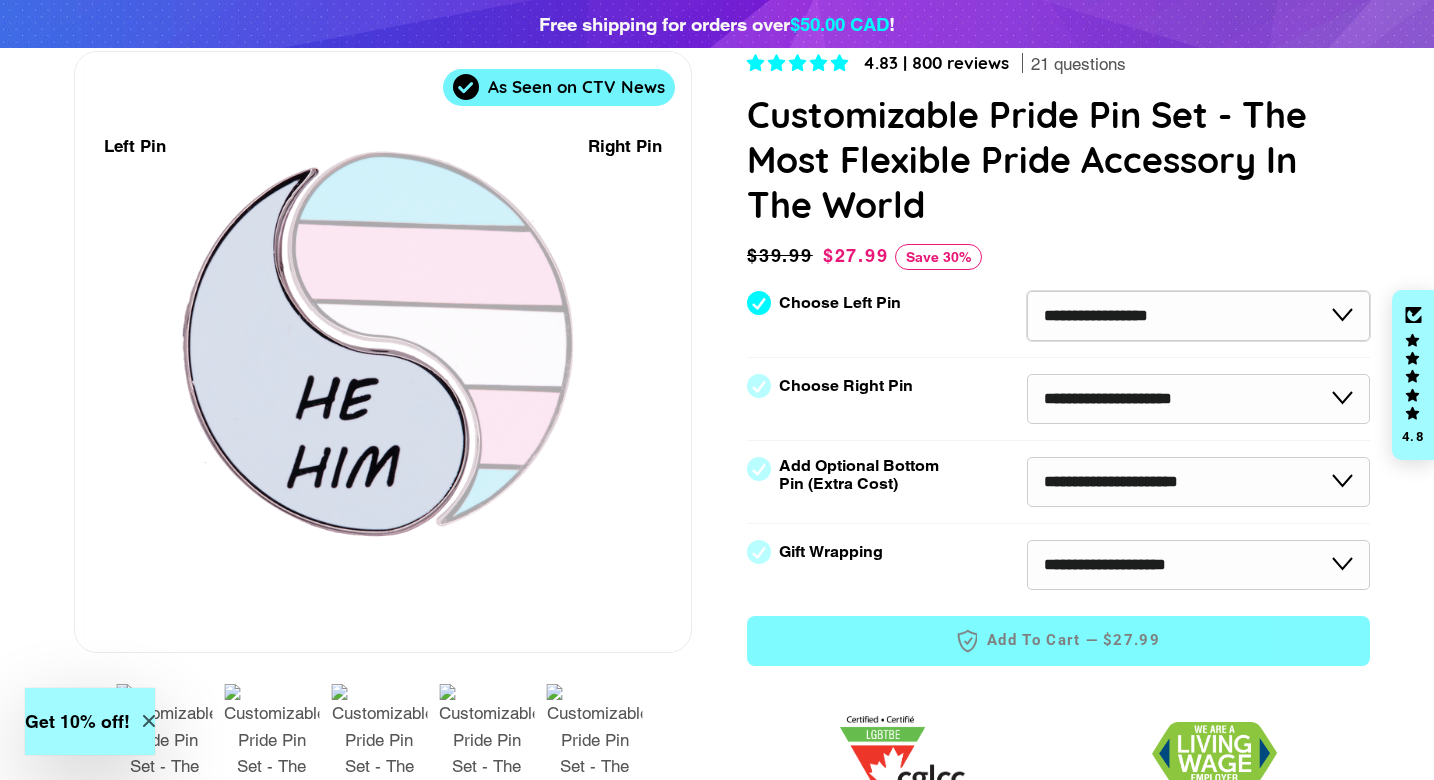 click on "**********" at bounding box center (1198, 316) 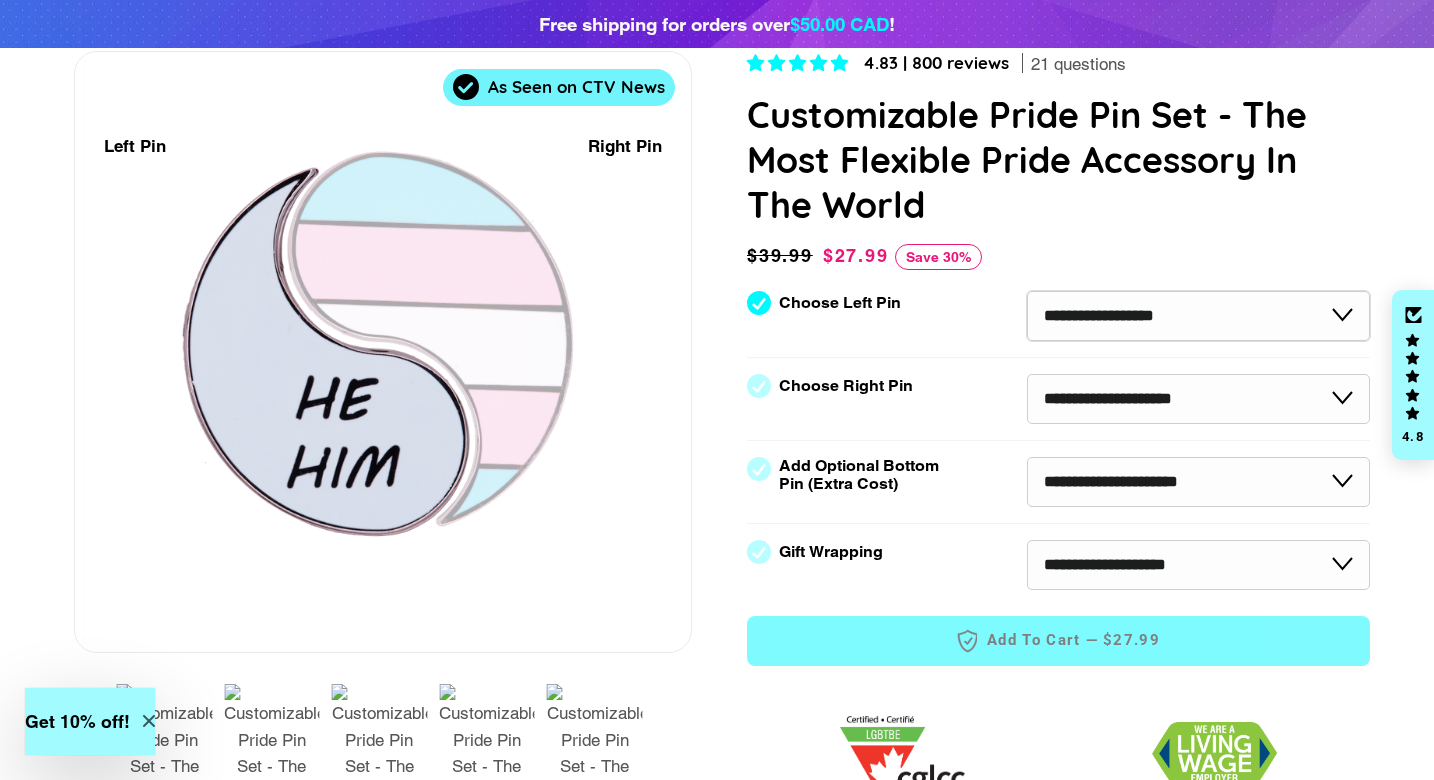 click on "**********" at bounding box center [1198, 316] 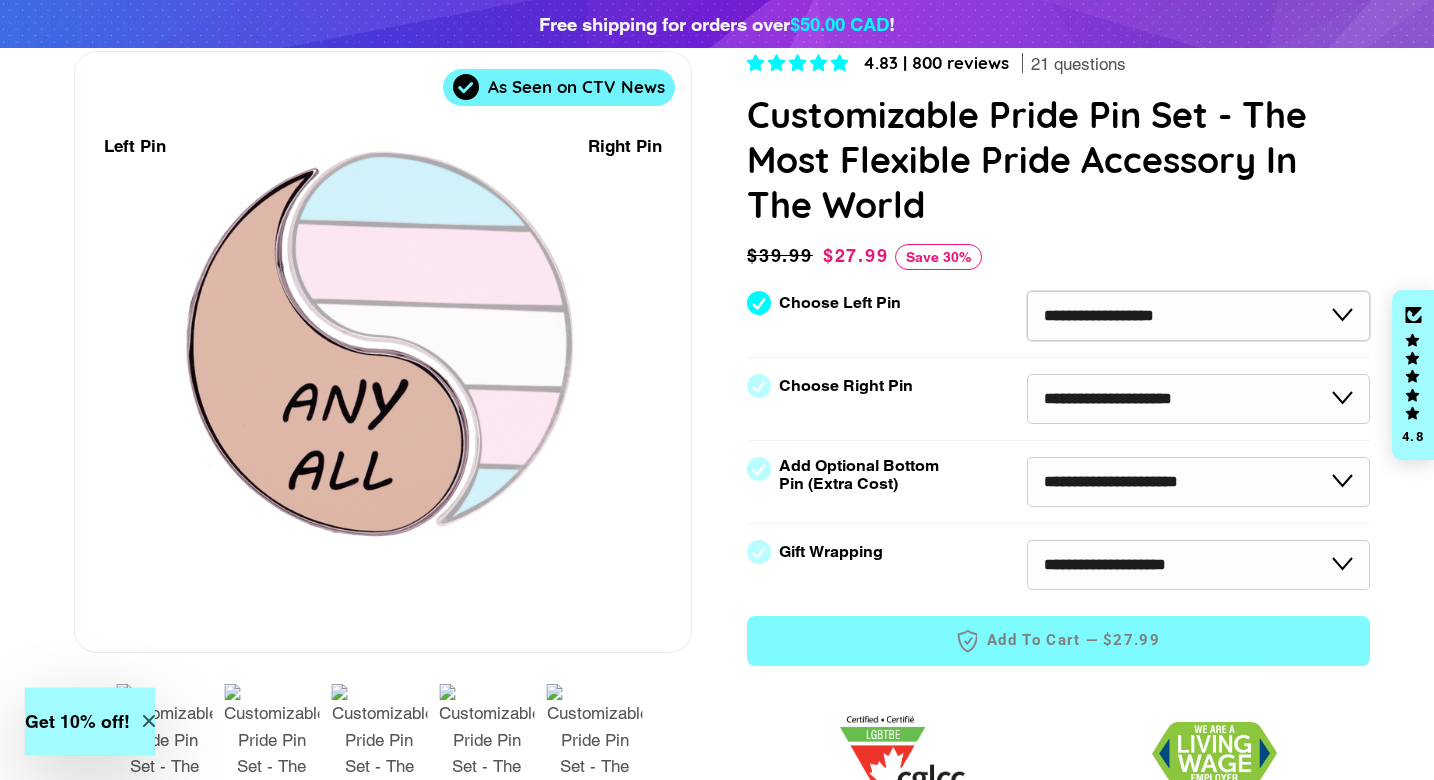 click on "**********" at bounding box center [1198, 316] 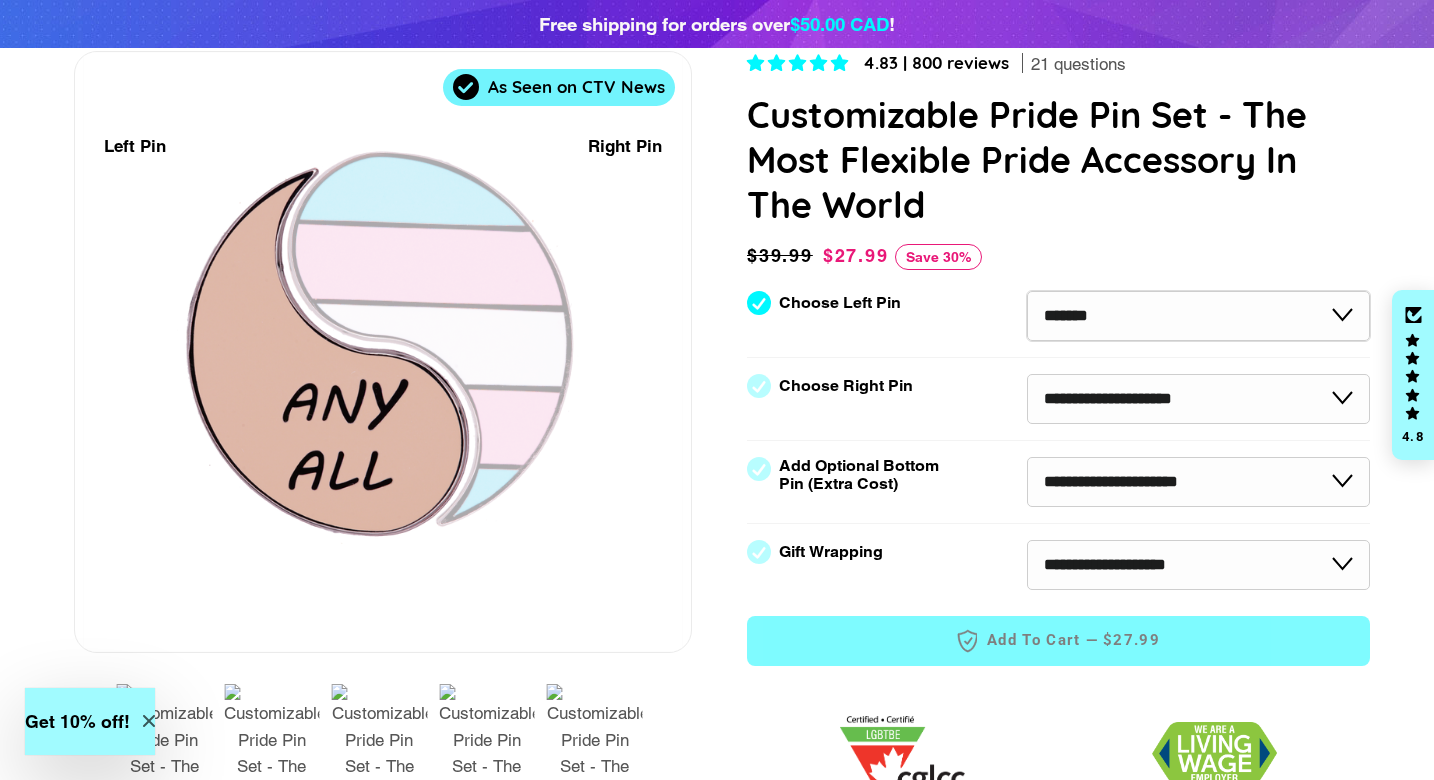 click on "**********" at bounding box center [1198, 316] 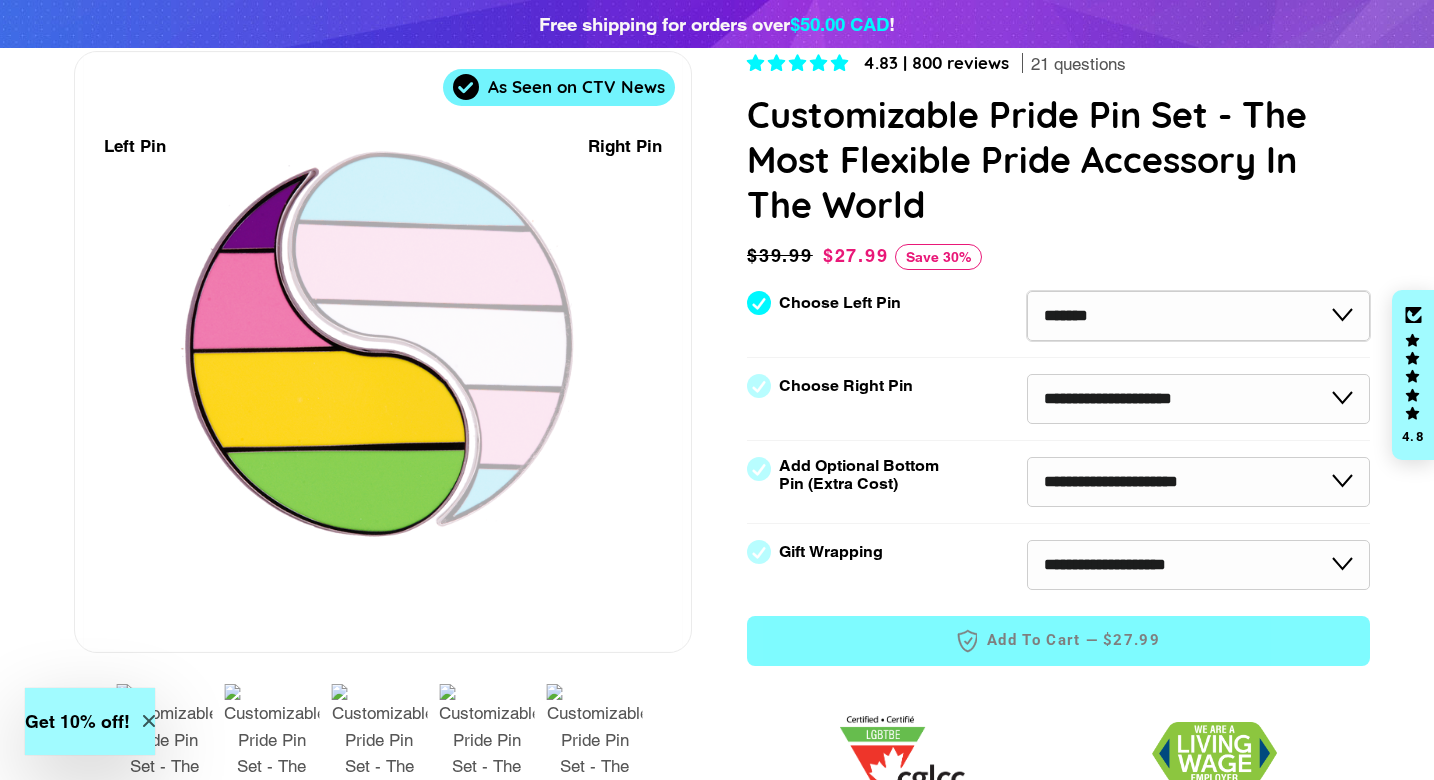 click on "**********" at bounding box center (1198, 316) 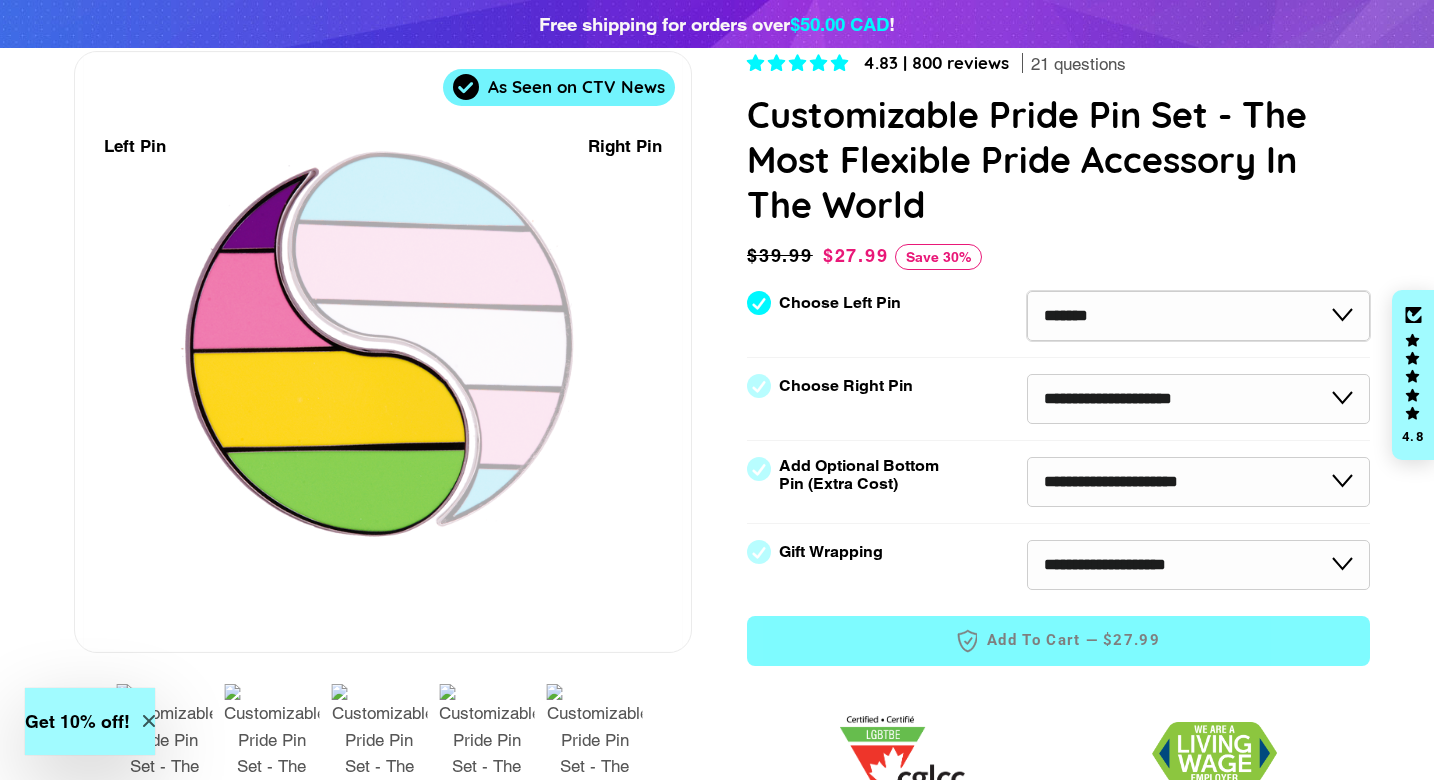select on "**********" 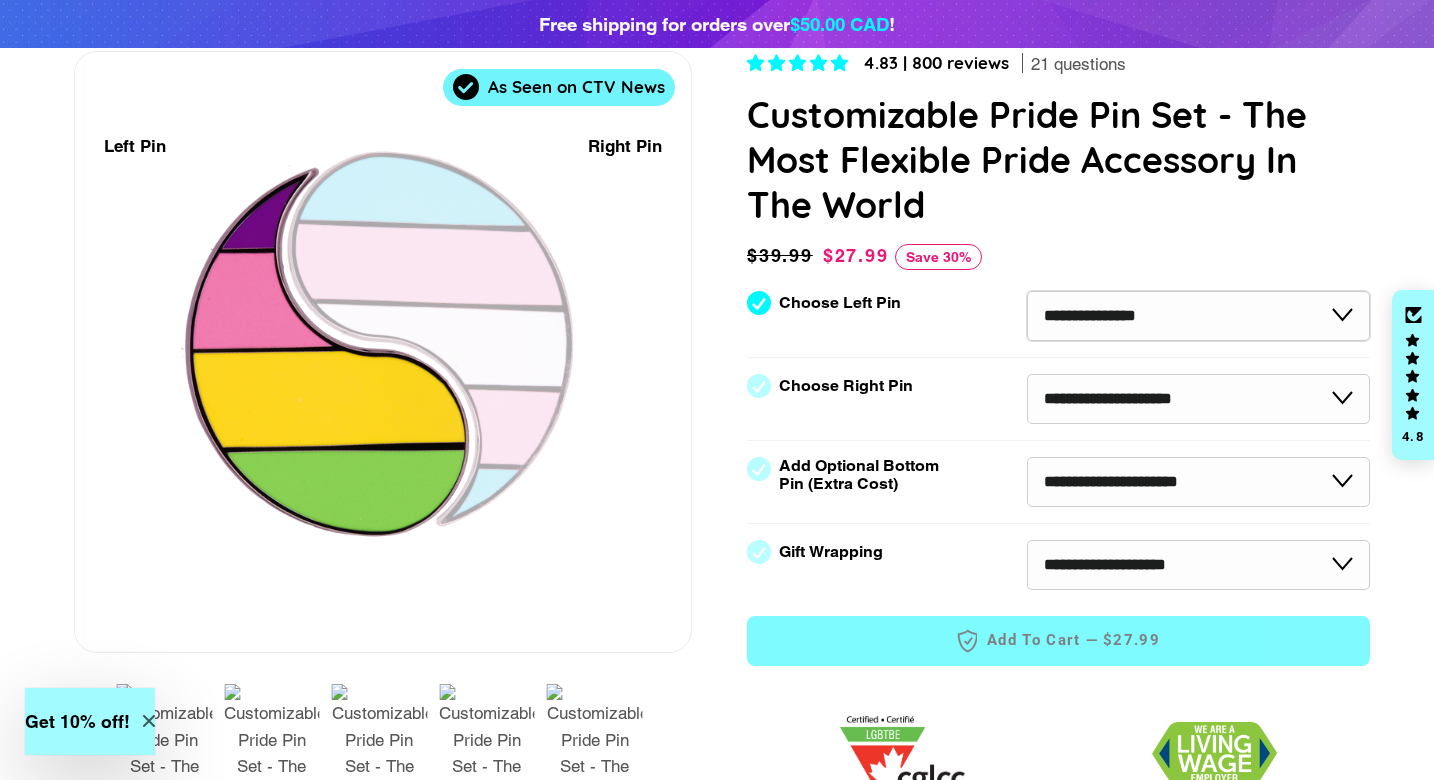 click on "**********" at bounding box center [1198, 316] 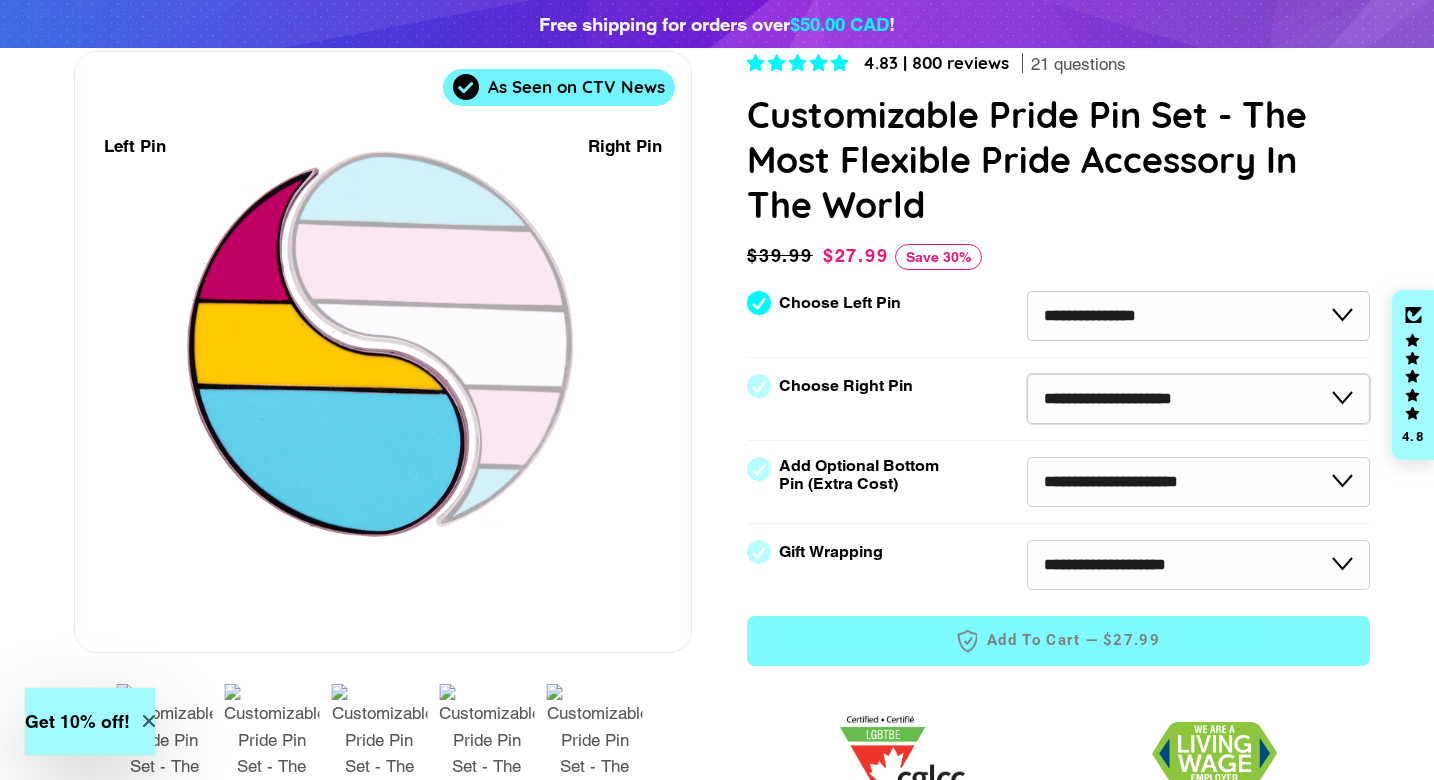 click on "**********" at bounding box center (1198, 399) 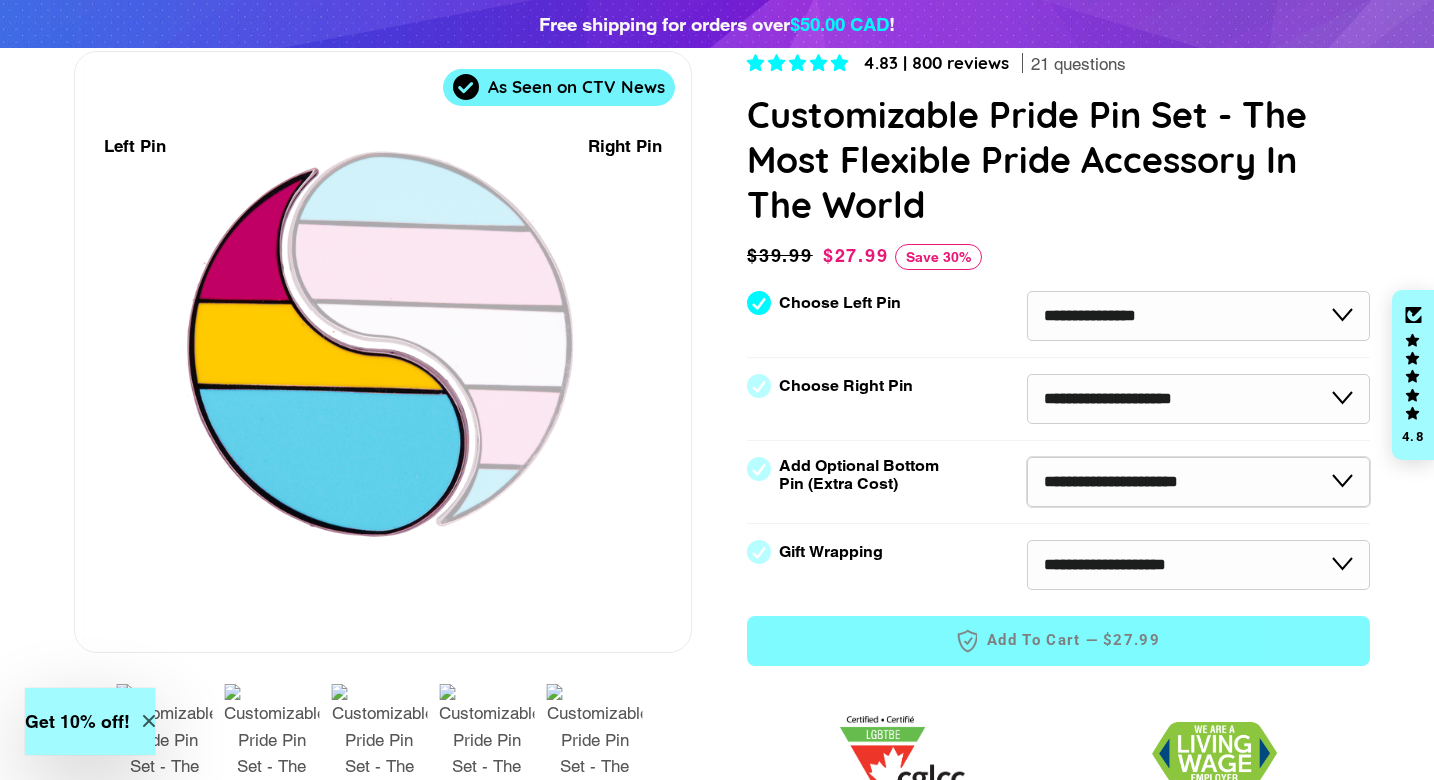 click on "**********" at bounding box center (1198, 482) 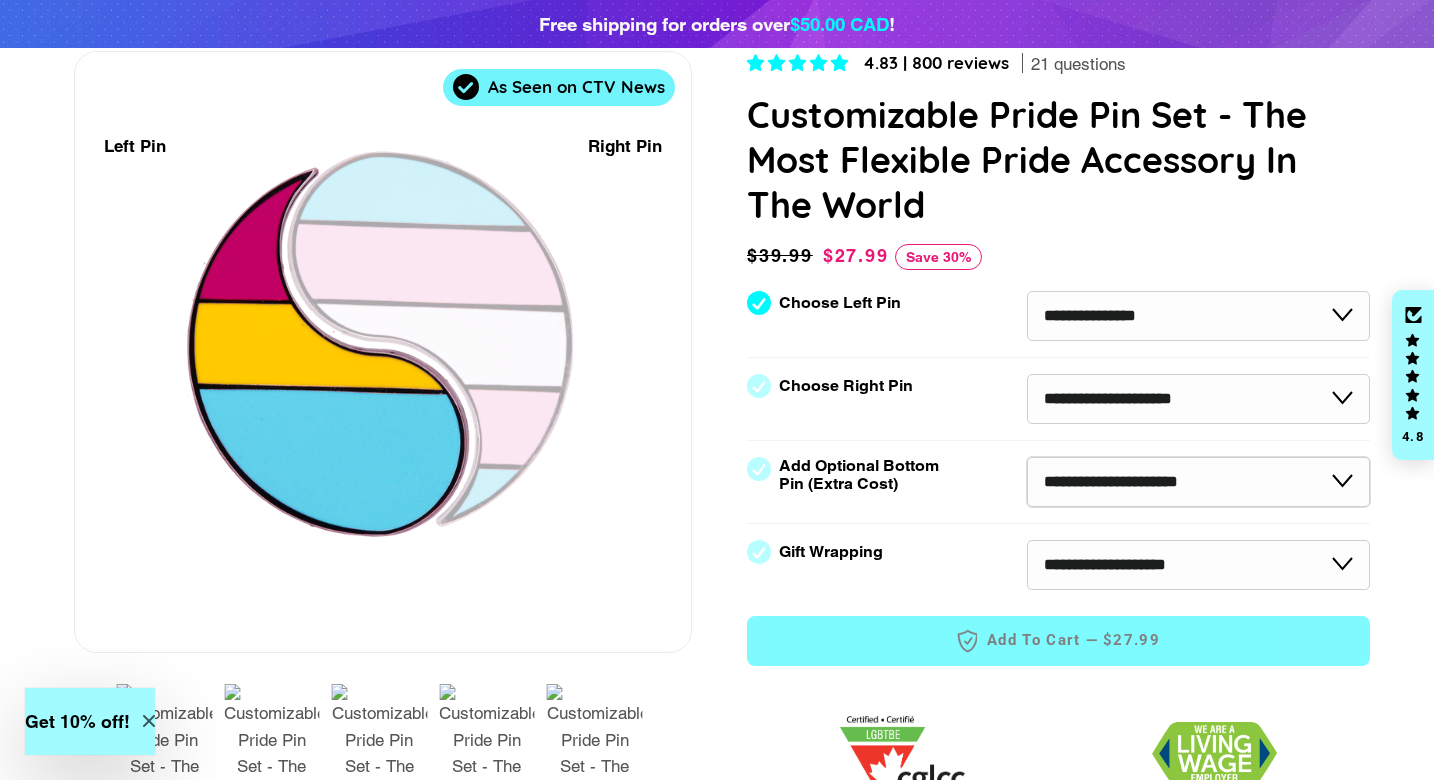click on "**********" at bounding box center [1198, 482] 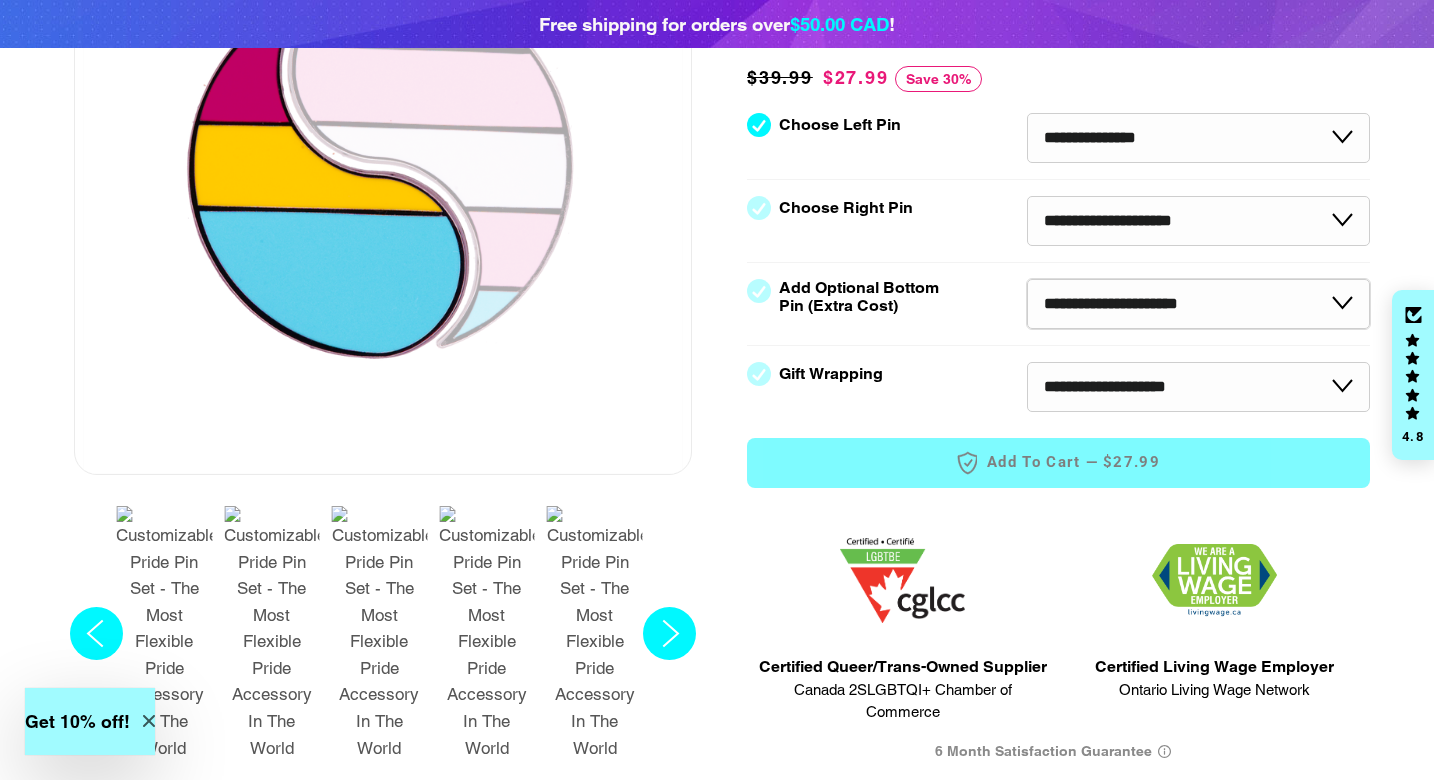 scroll, scrollTop: 400, scrollLeft: 0, axis: vertical 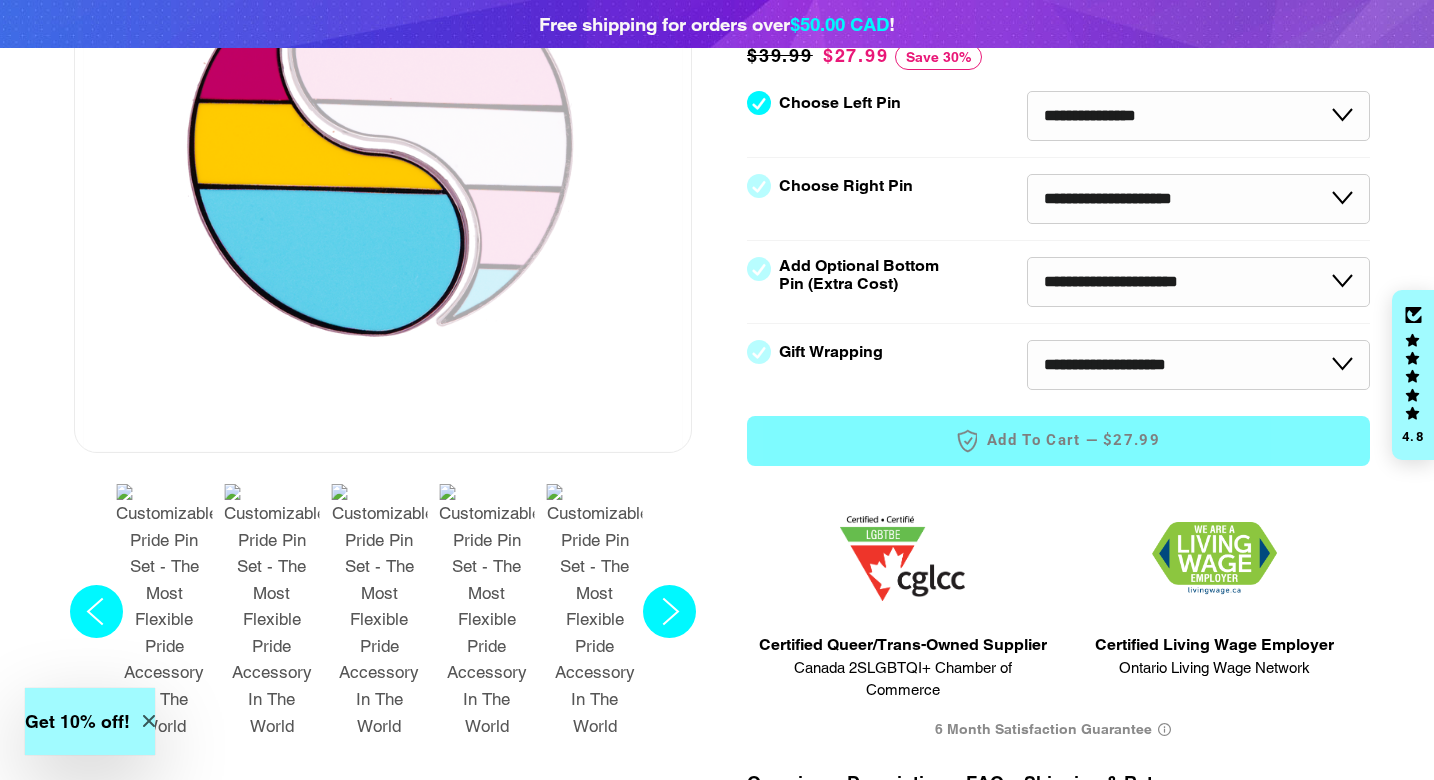 click at bounding box center [380, 611] 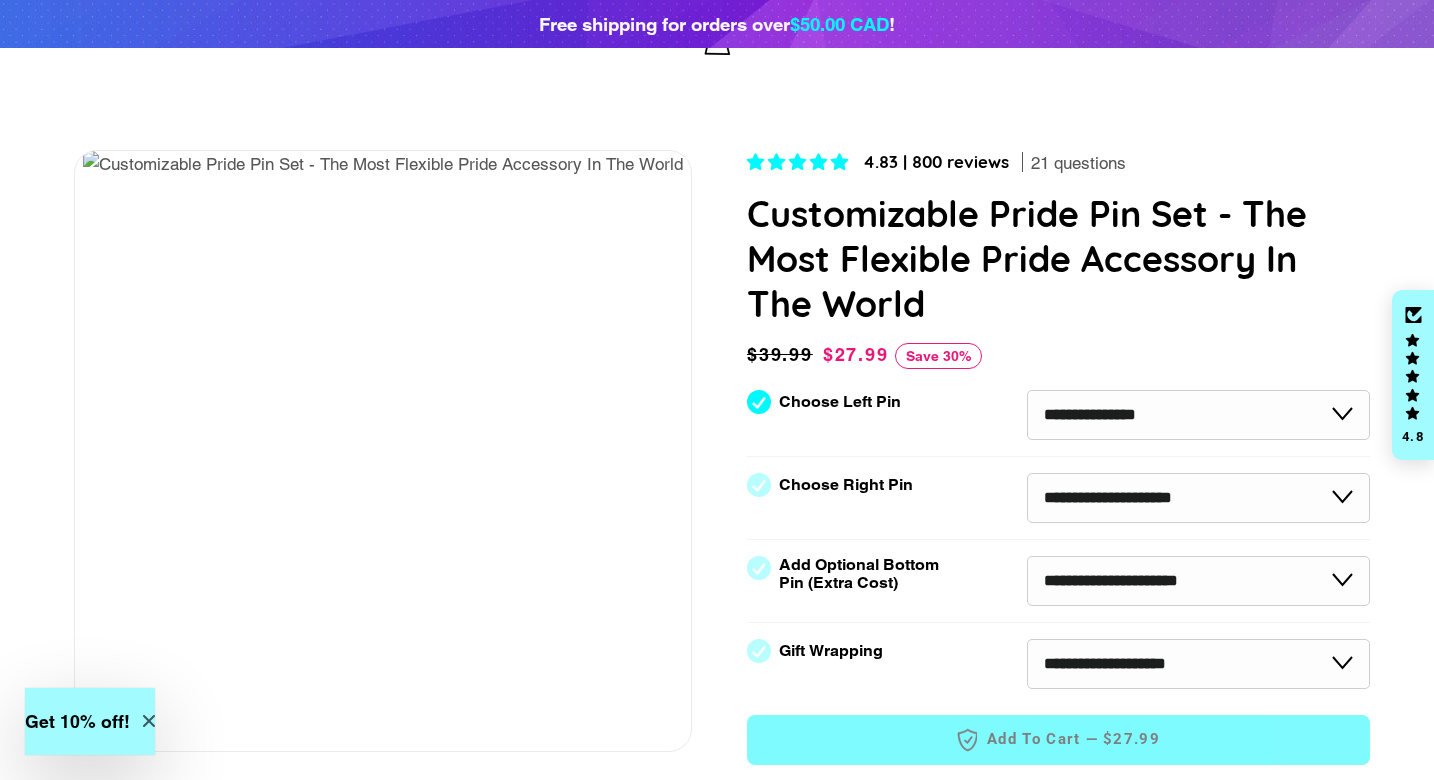 scroll, scrollTop: 100, scrollLeft: 0, axis: vertical 